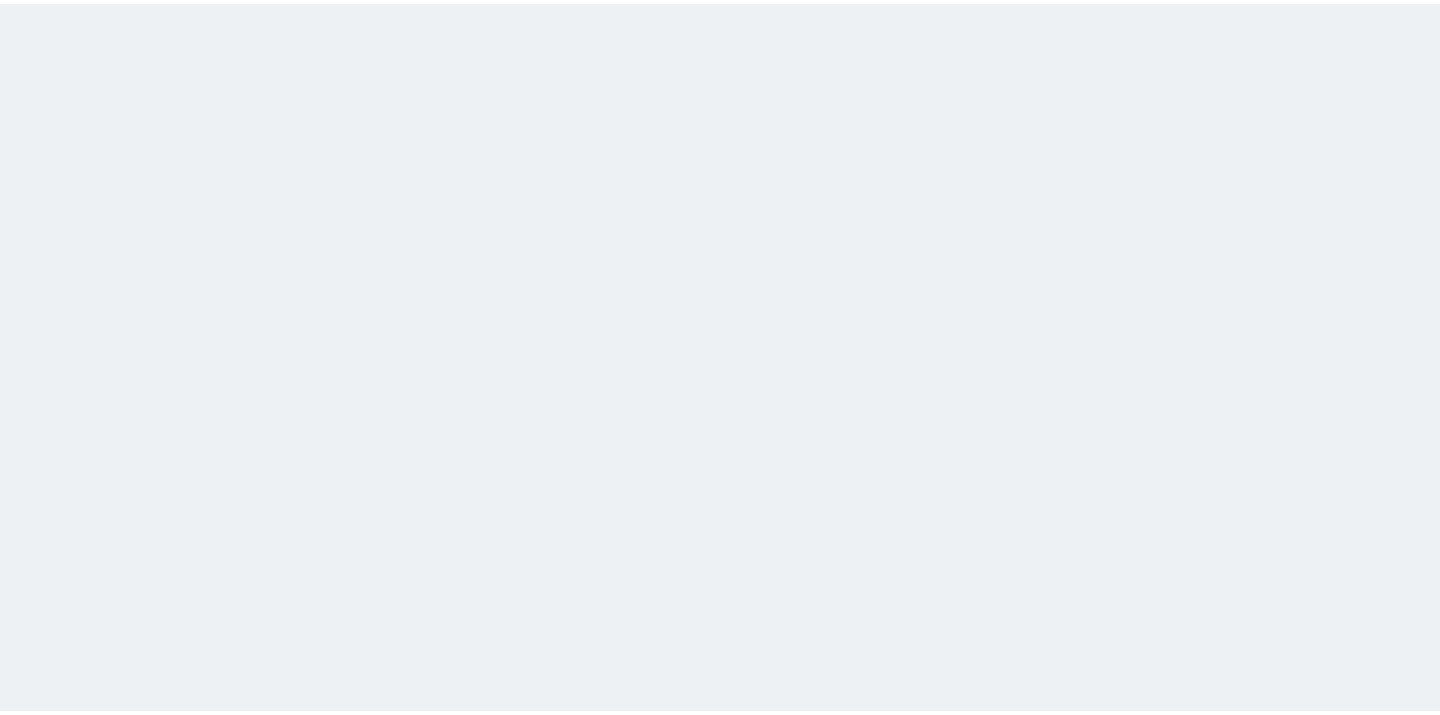 scroll, scrollTop: 0, scrollLeft: 0, axis: both 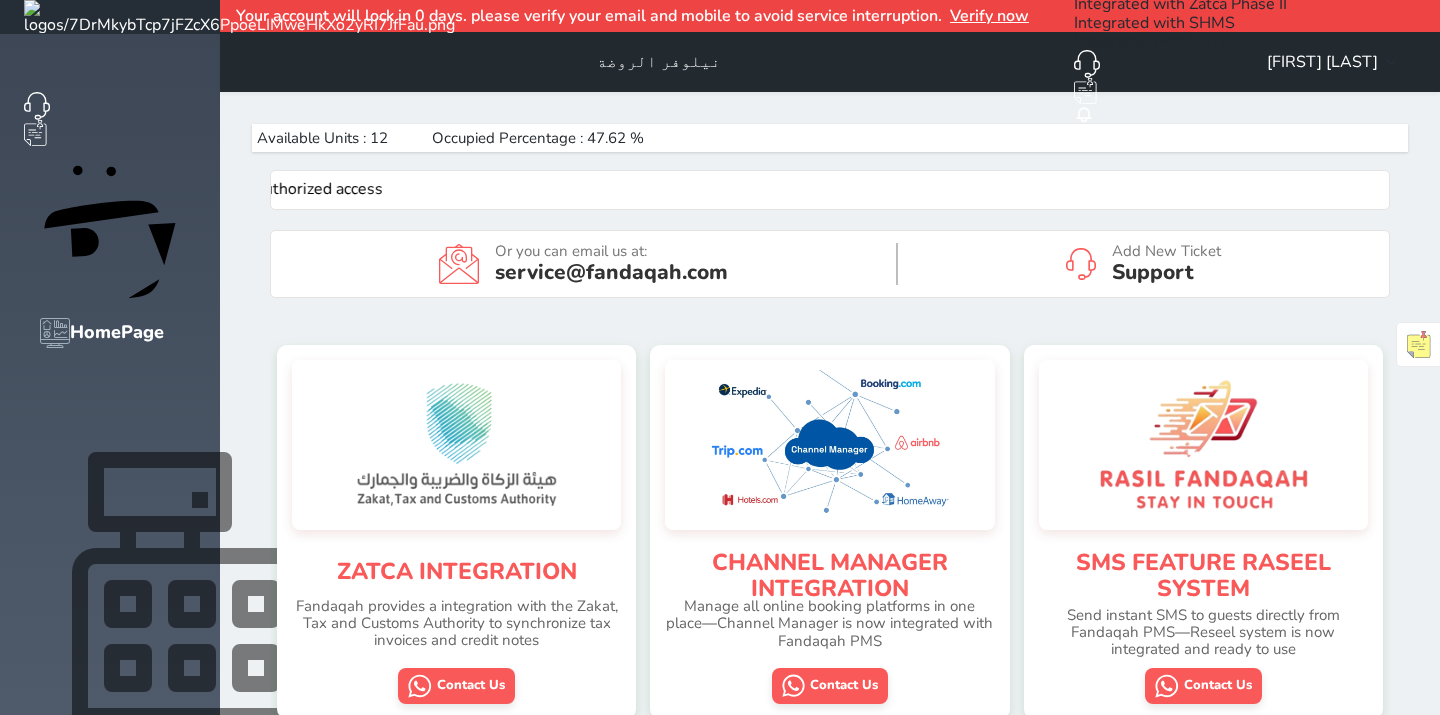 click 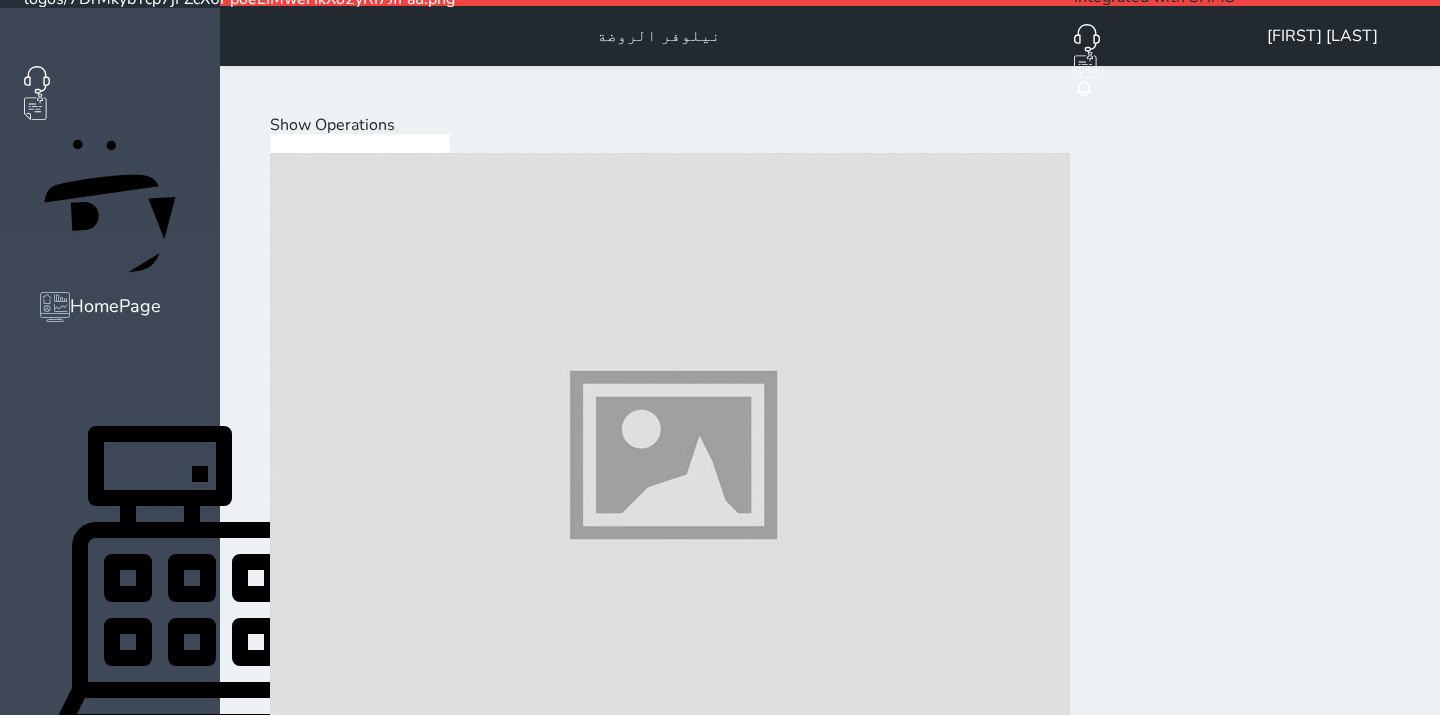 scroll, scrollTop: 0, scrollLeft: 0, axis: both 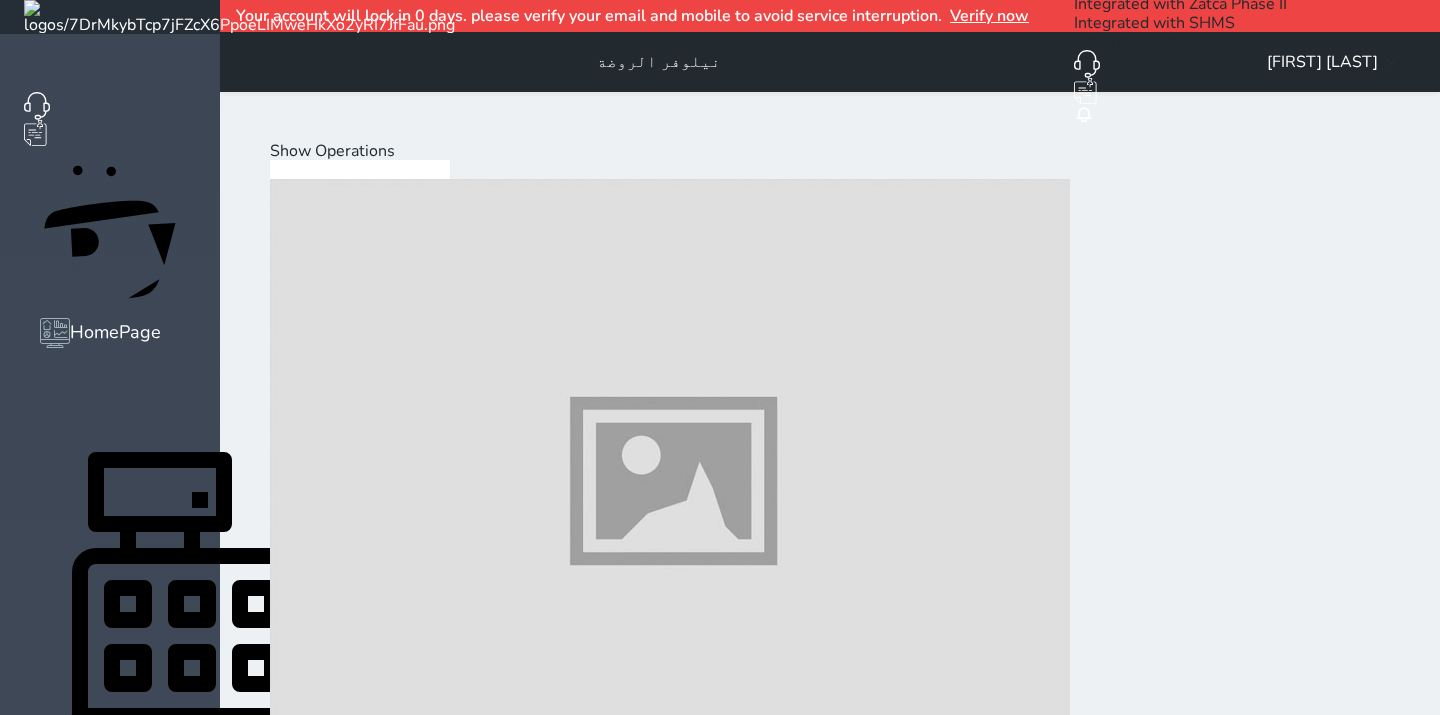 click on "Mini Bar" at bounding box center [570, 20040] 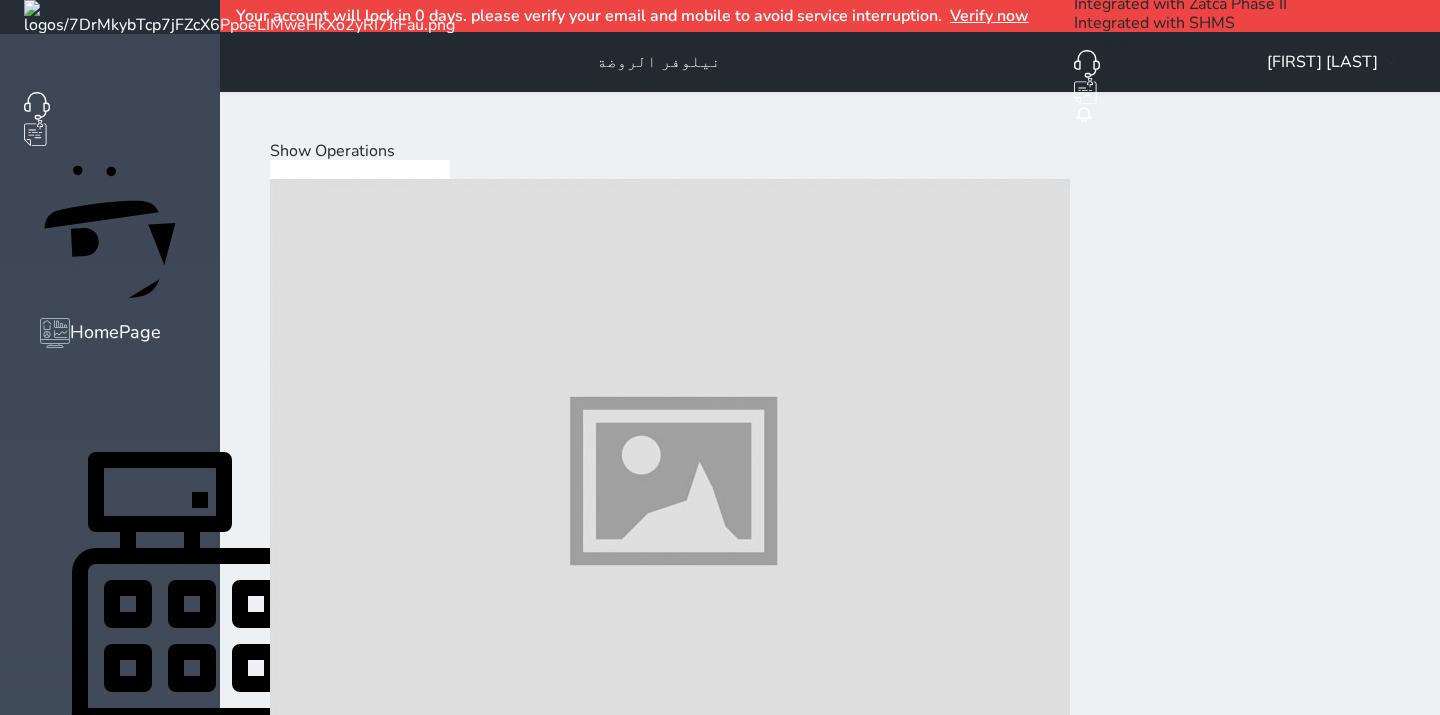 click at bounding box center (670, 1099) 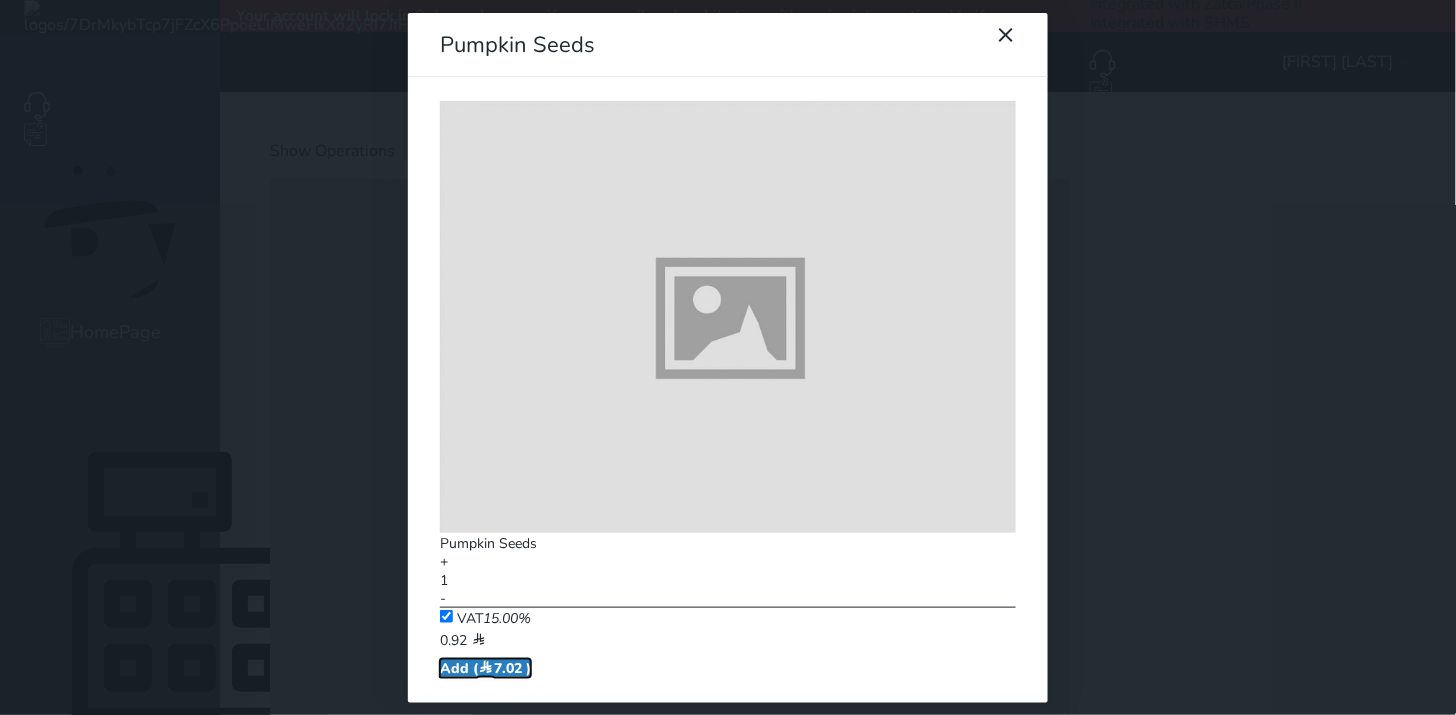 click at bounding box center [486, 668] 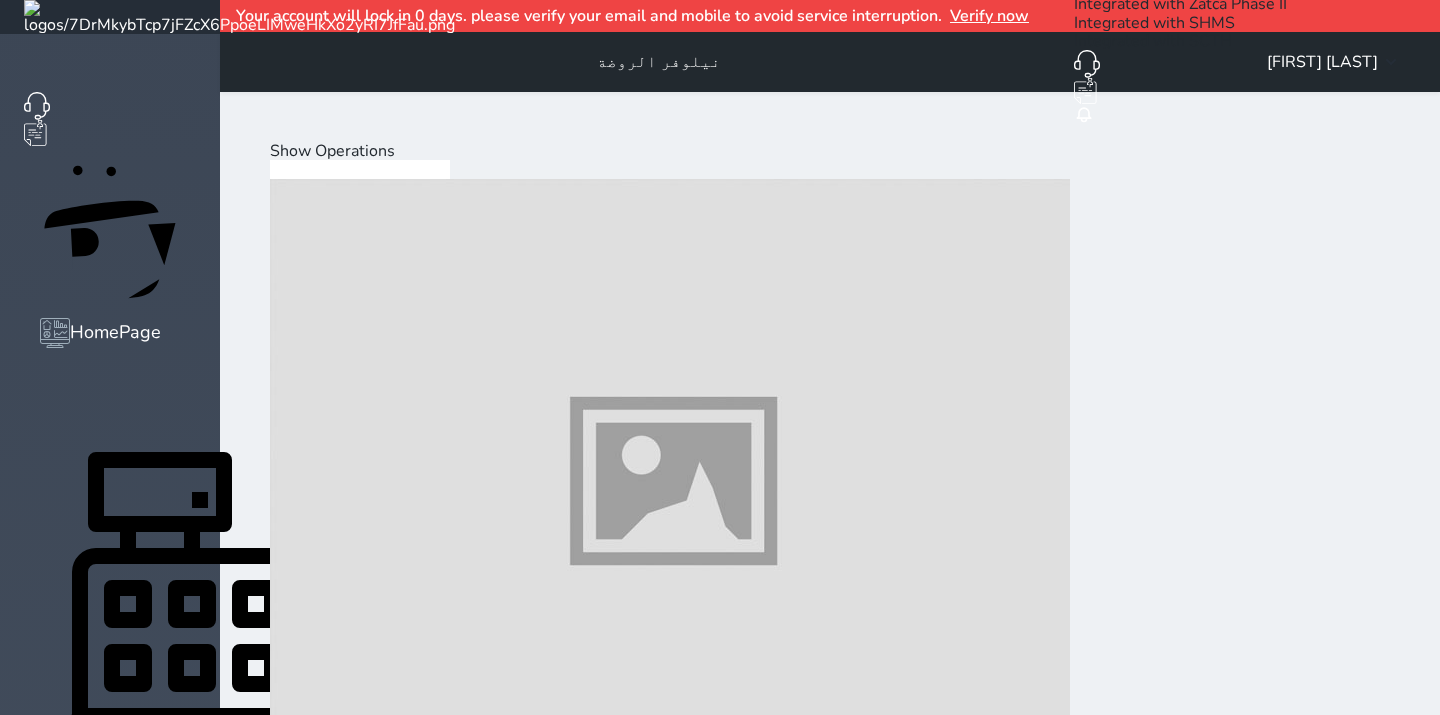 click at bounding box center (670, 1720) 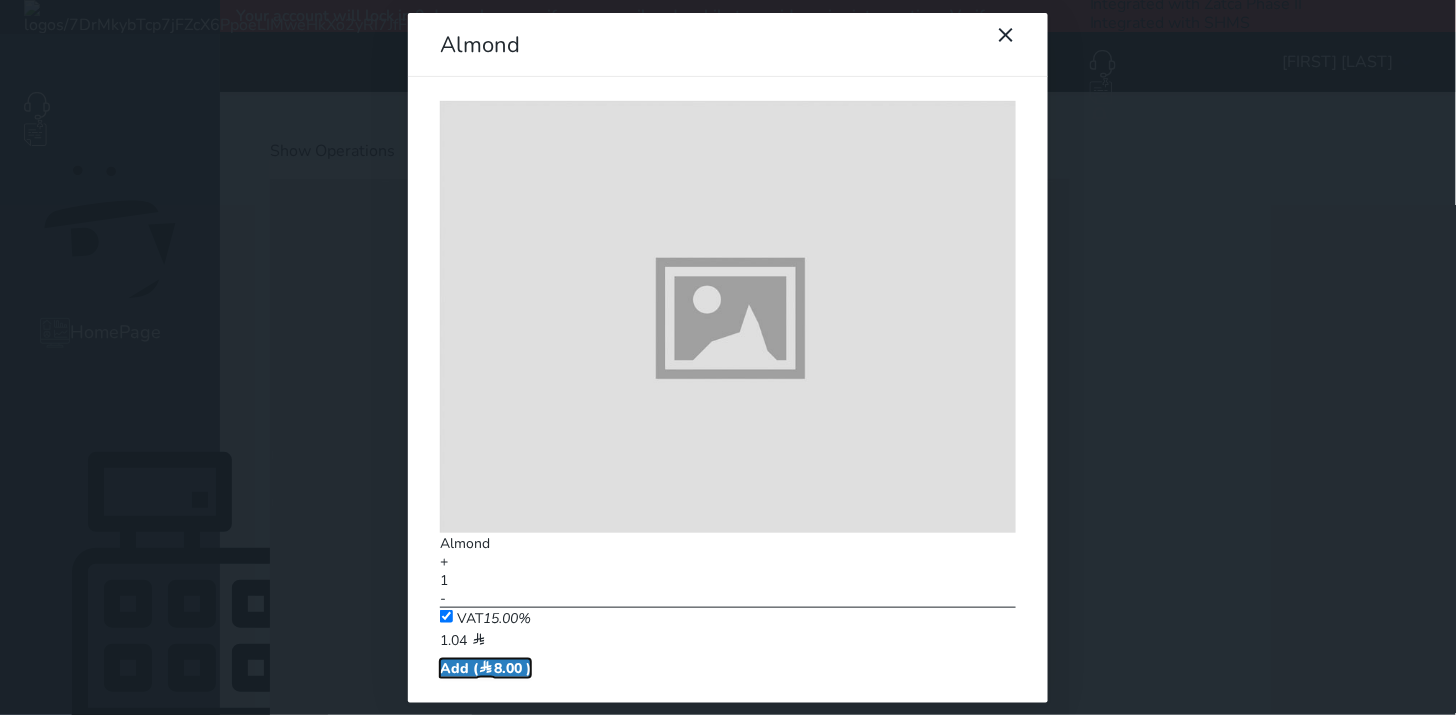 click on "Add  (    8.00 )" at bounding box center [485, 668] 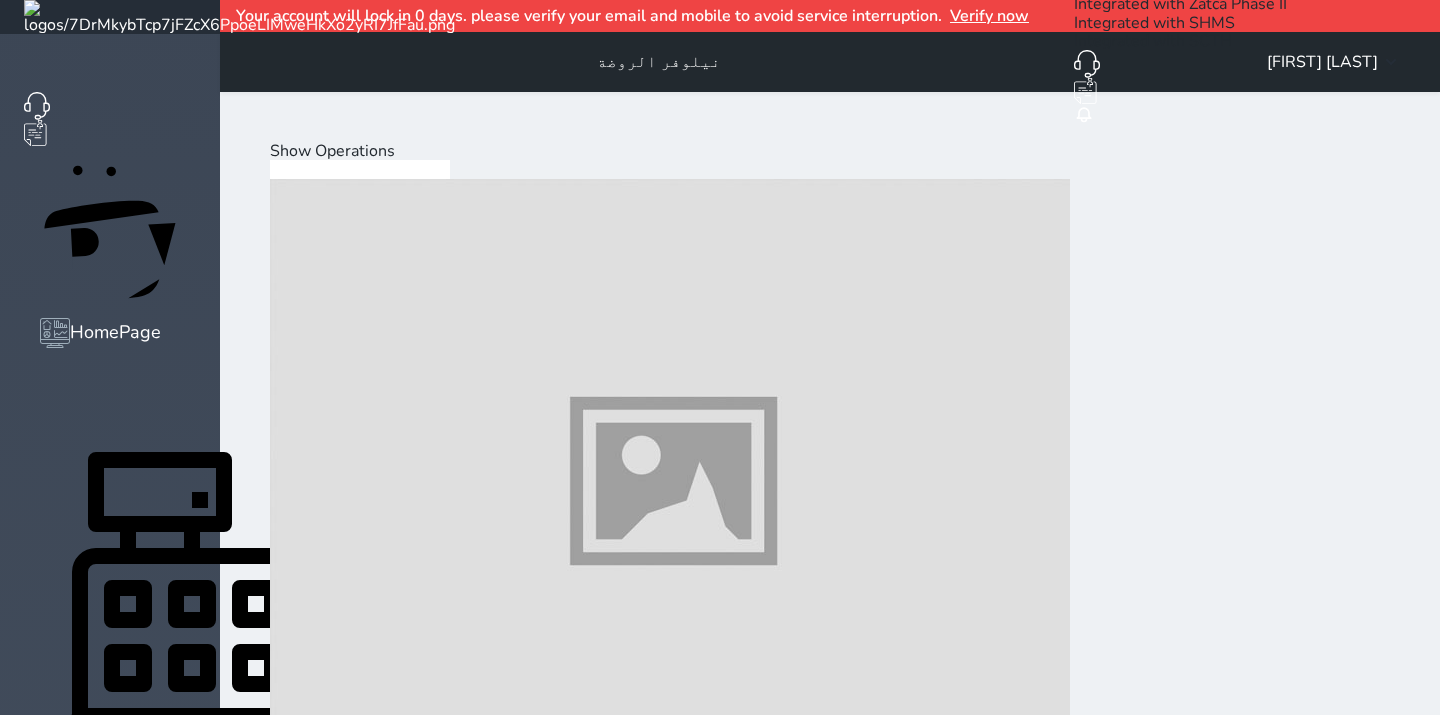 click at bounding box center [670, 2340] 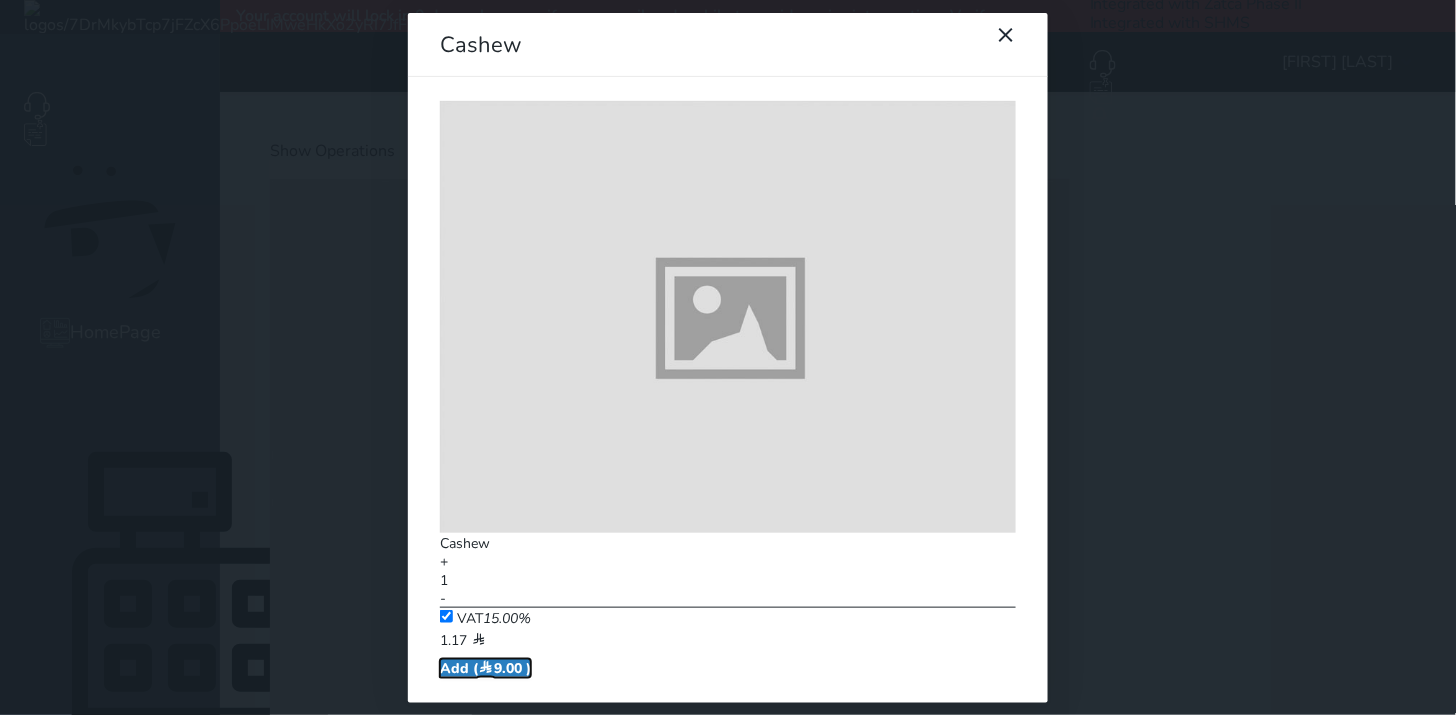 click on "Add  (    9.00 )" at bounding box center [485, 668] 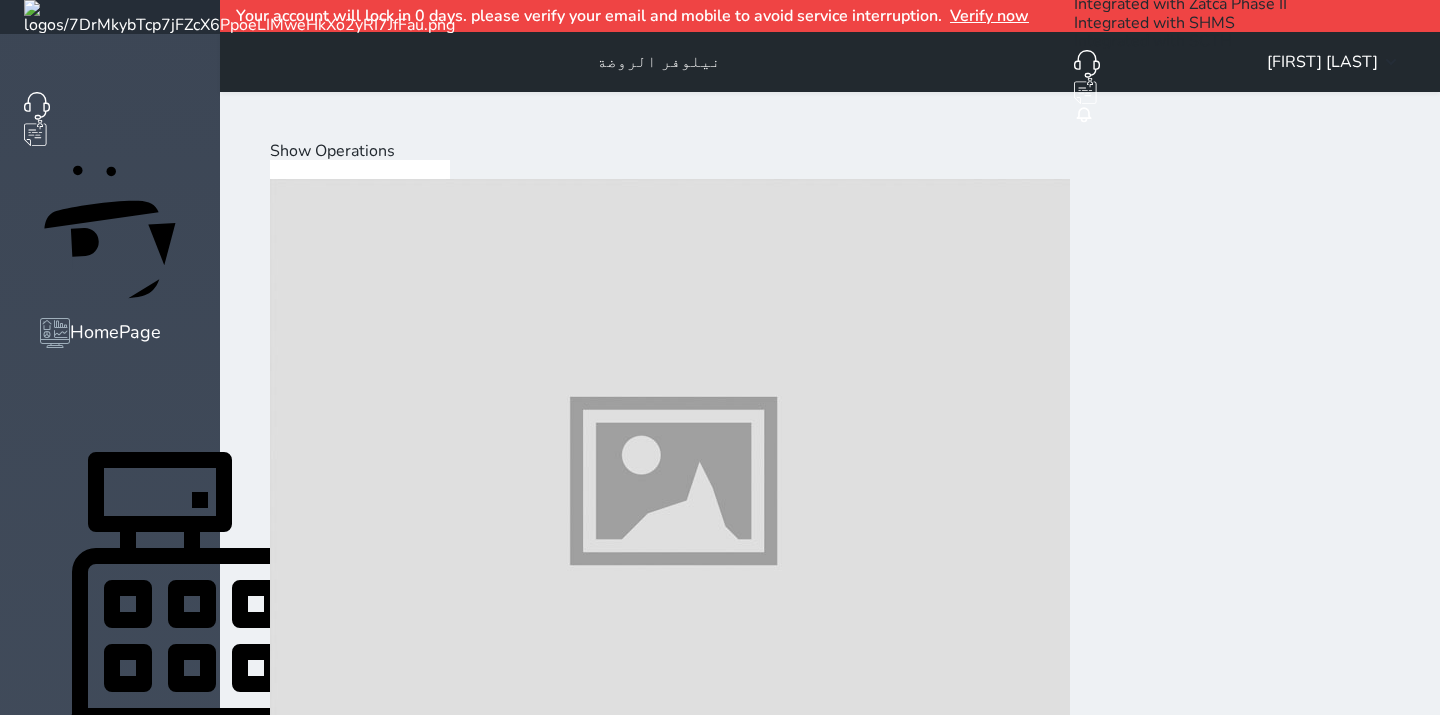 click at bounding box center [670, 2960] 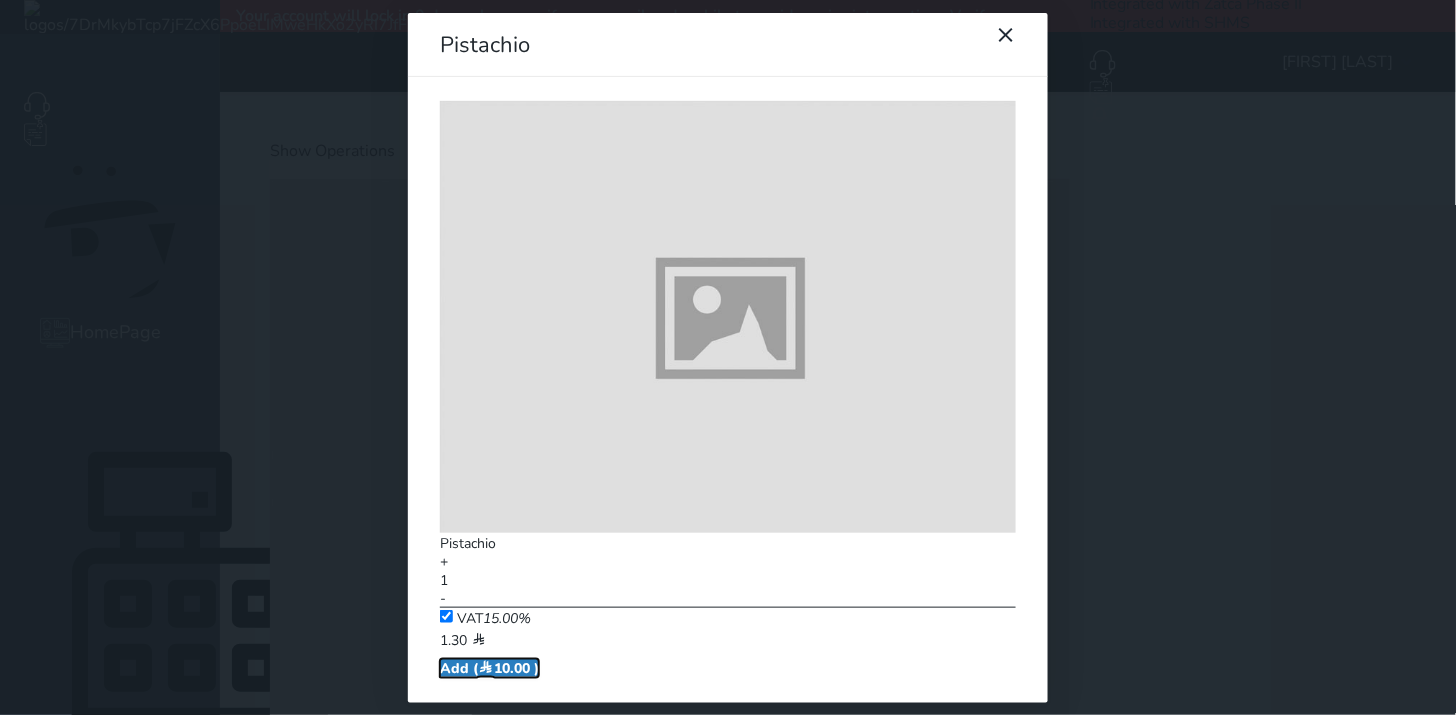 click on "Add  (    10.00 )" at bounding box center [489, 668] 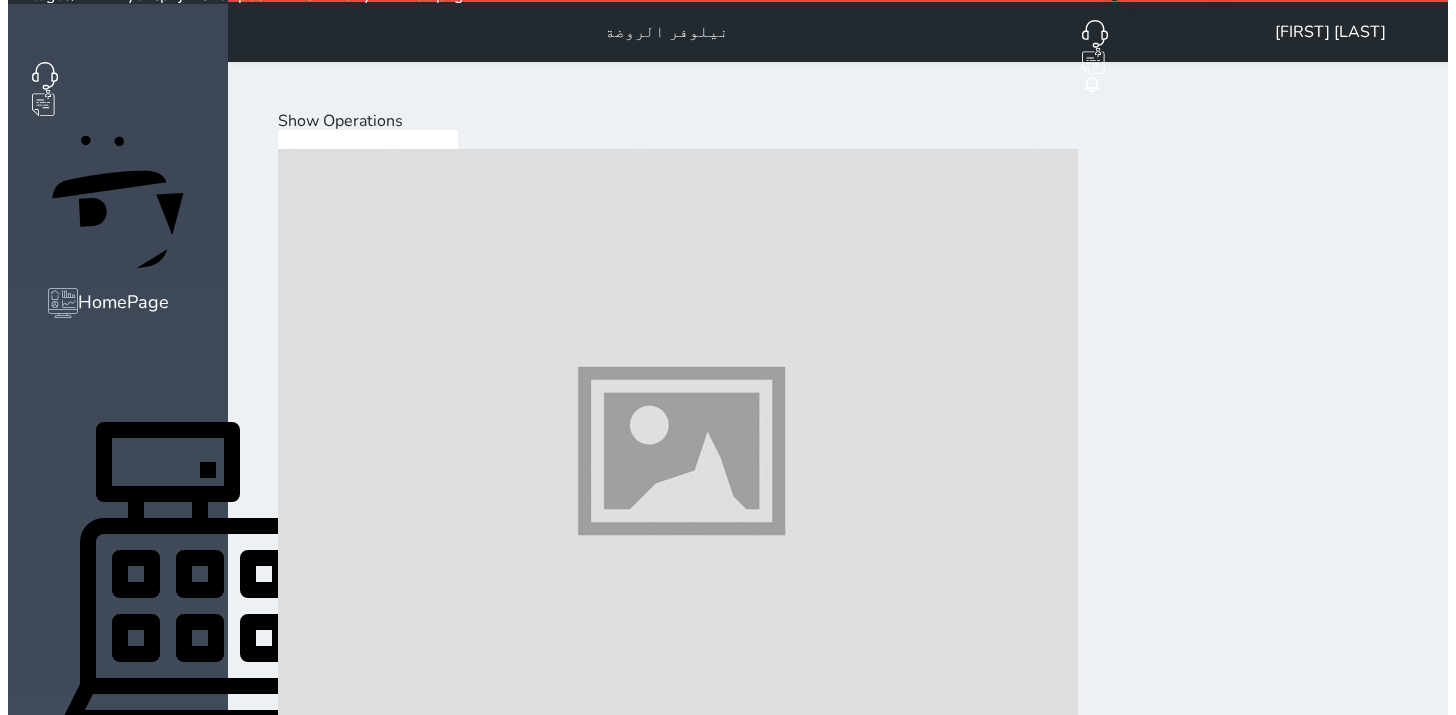 scroll, scrollTop: 75, scrollLeft: 0, axis: vertical 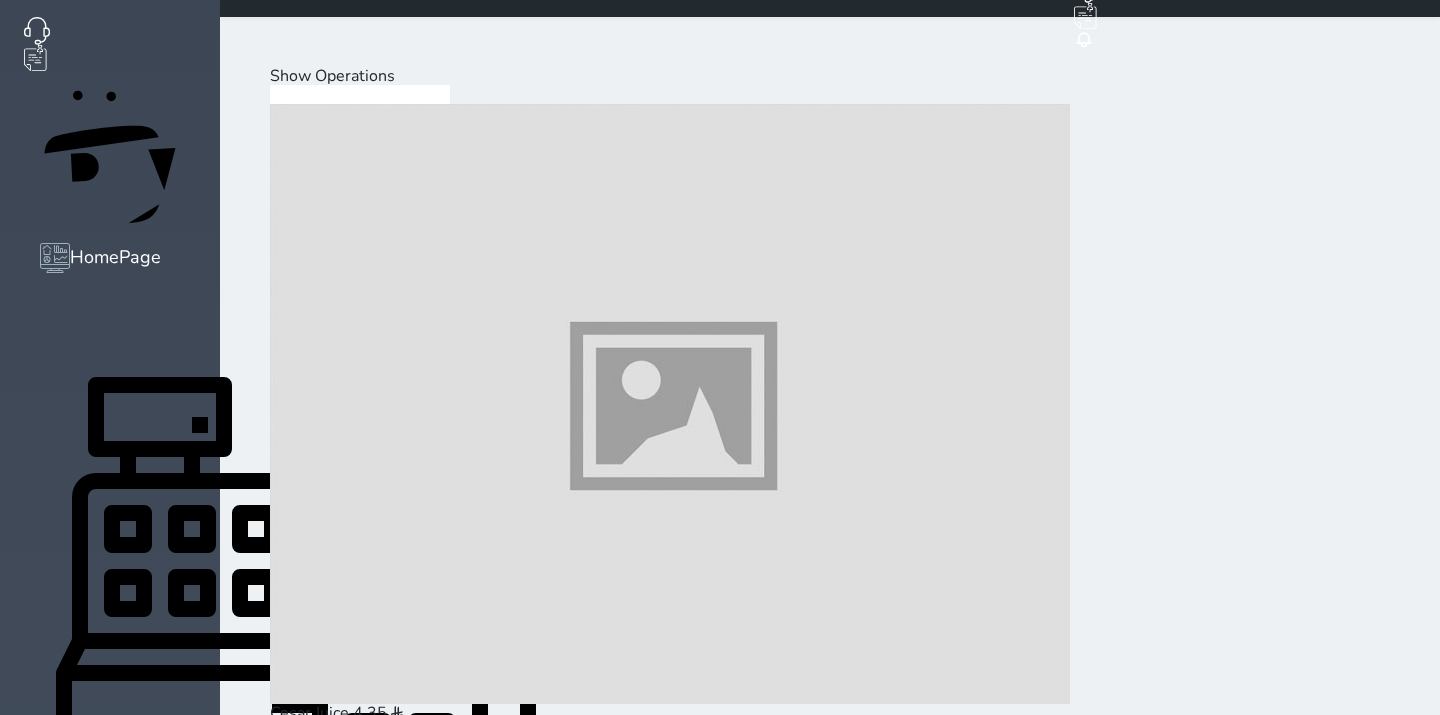 click on "Select Customer" at bounding box center (331, 11335) 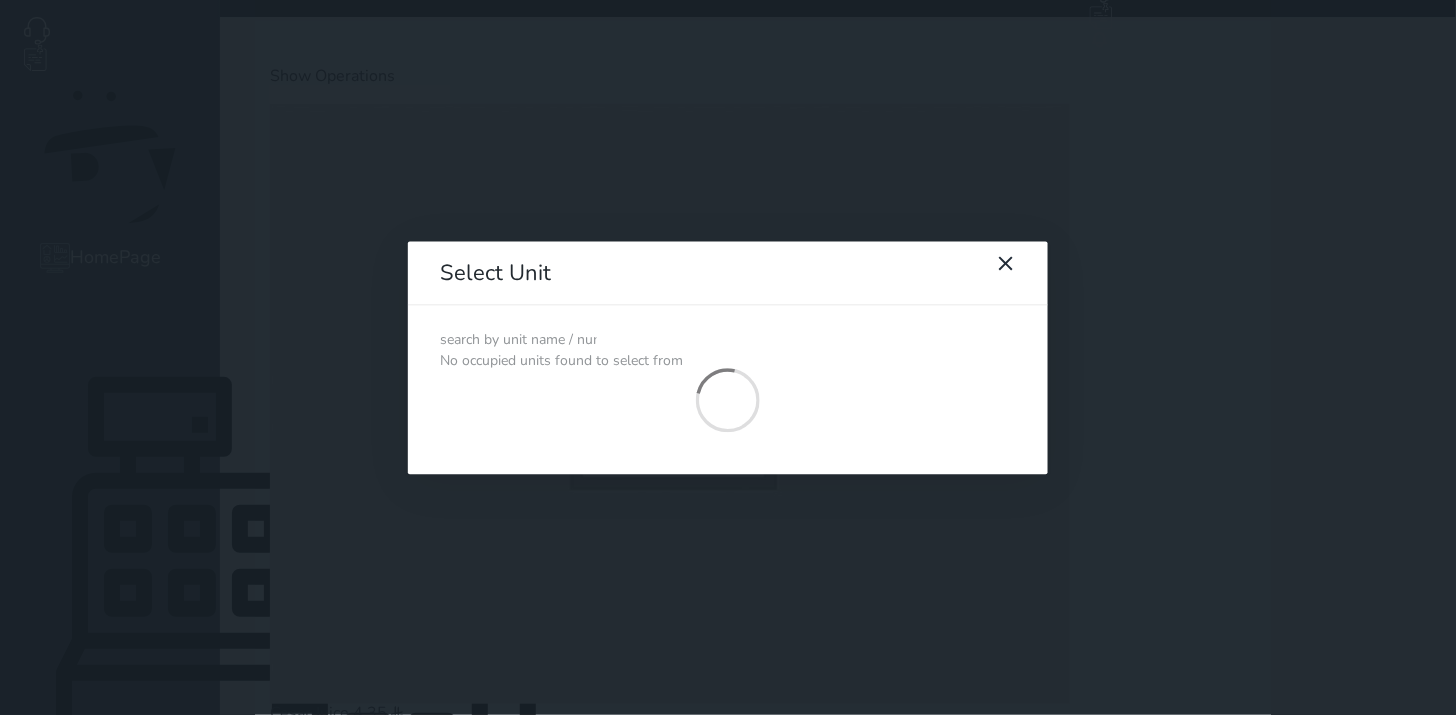 click at bounding box center [518, 340] 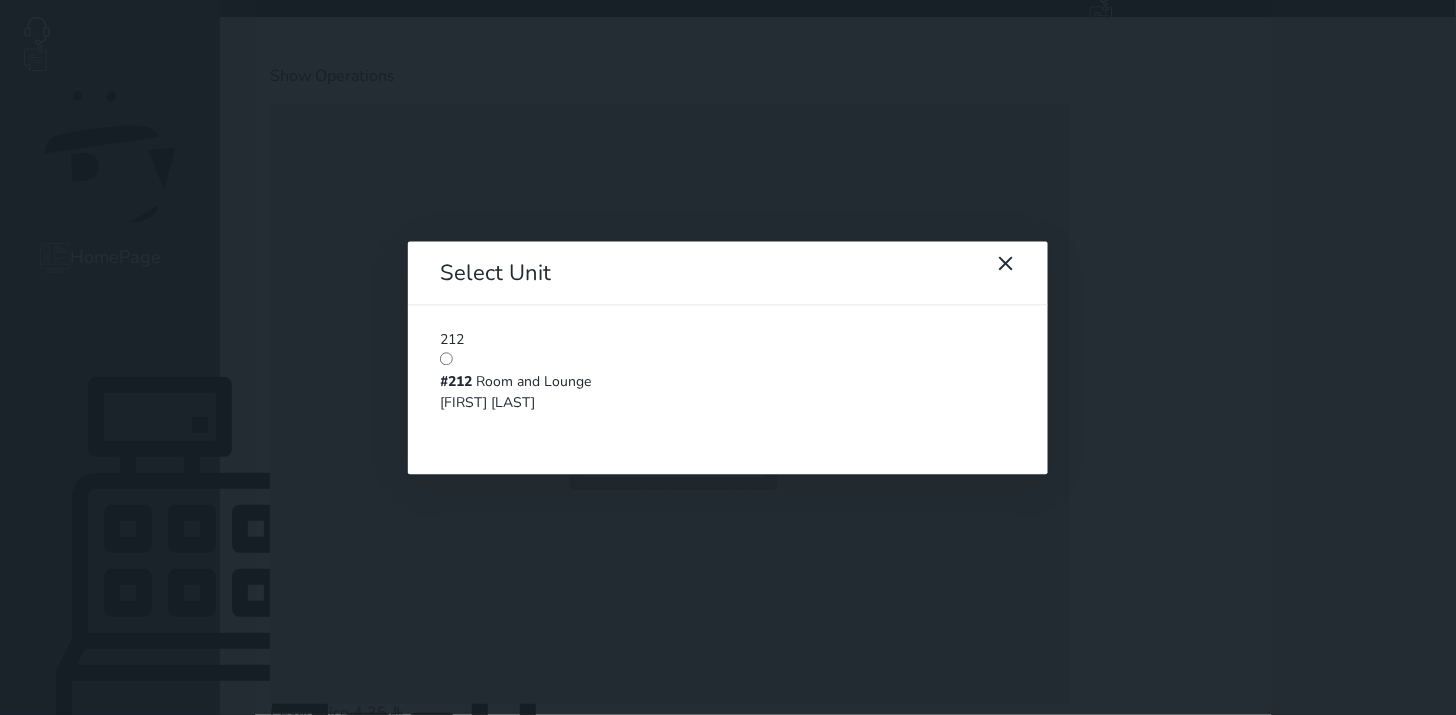 type on "212" 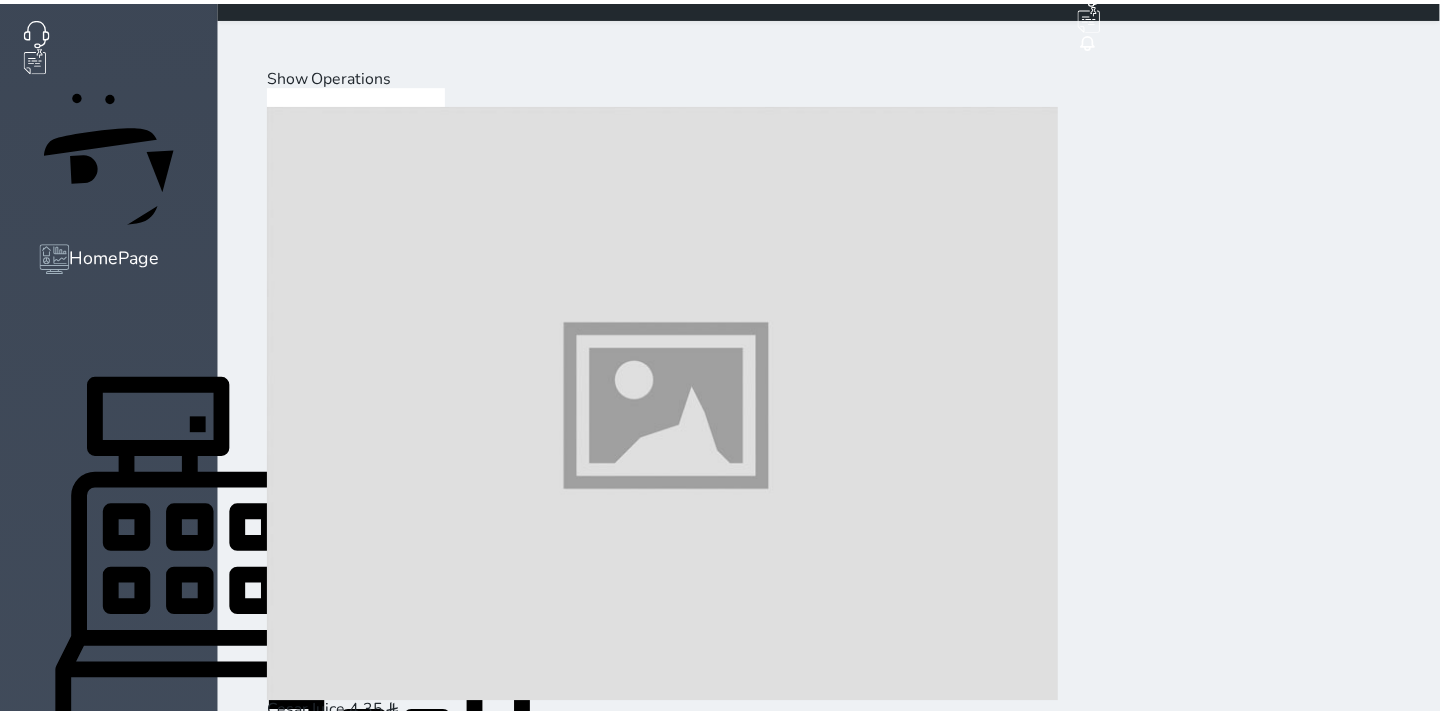scroll, scrollTop: 65, scrollLeft: 0, axis: vertical 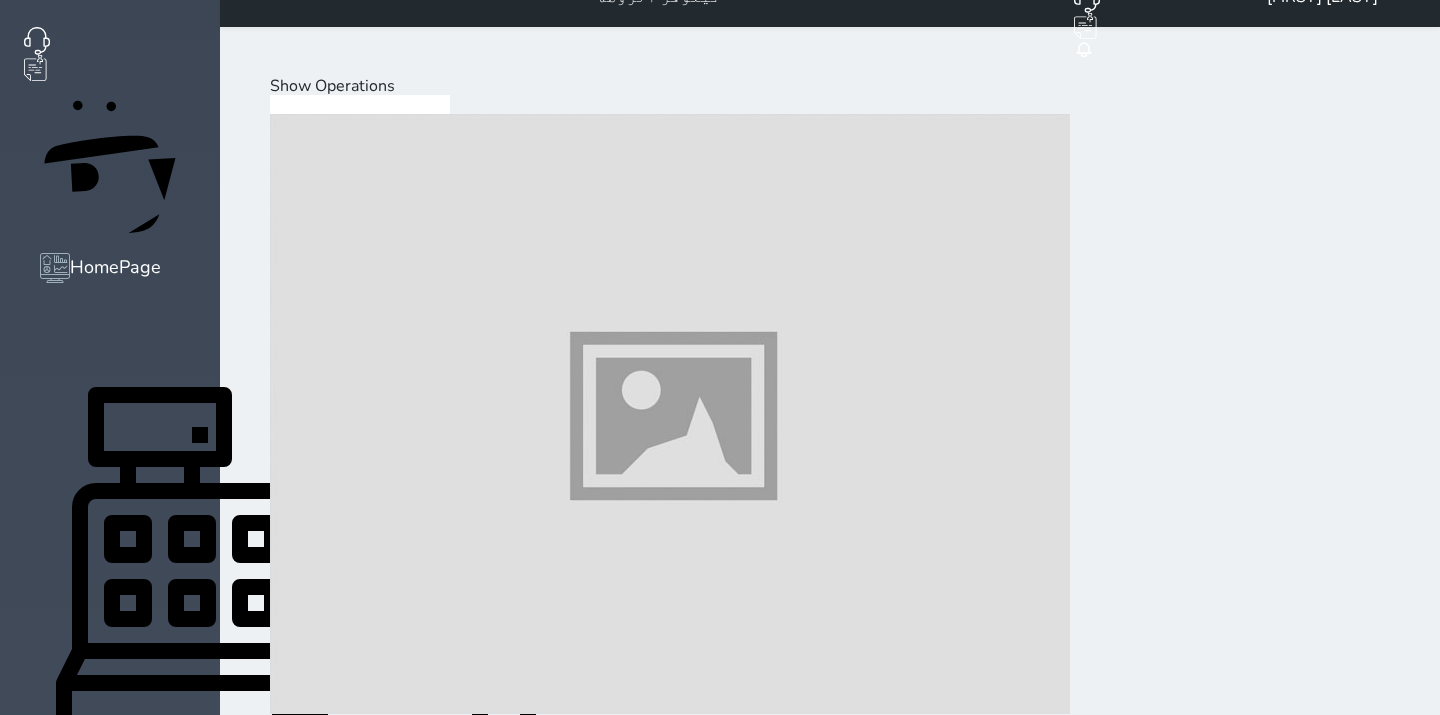 click on "Load on reservation (34.02  )" at bounding box center (384, 11834) 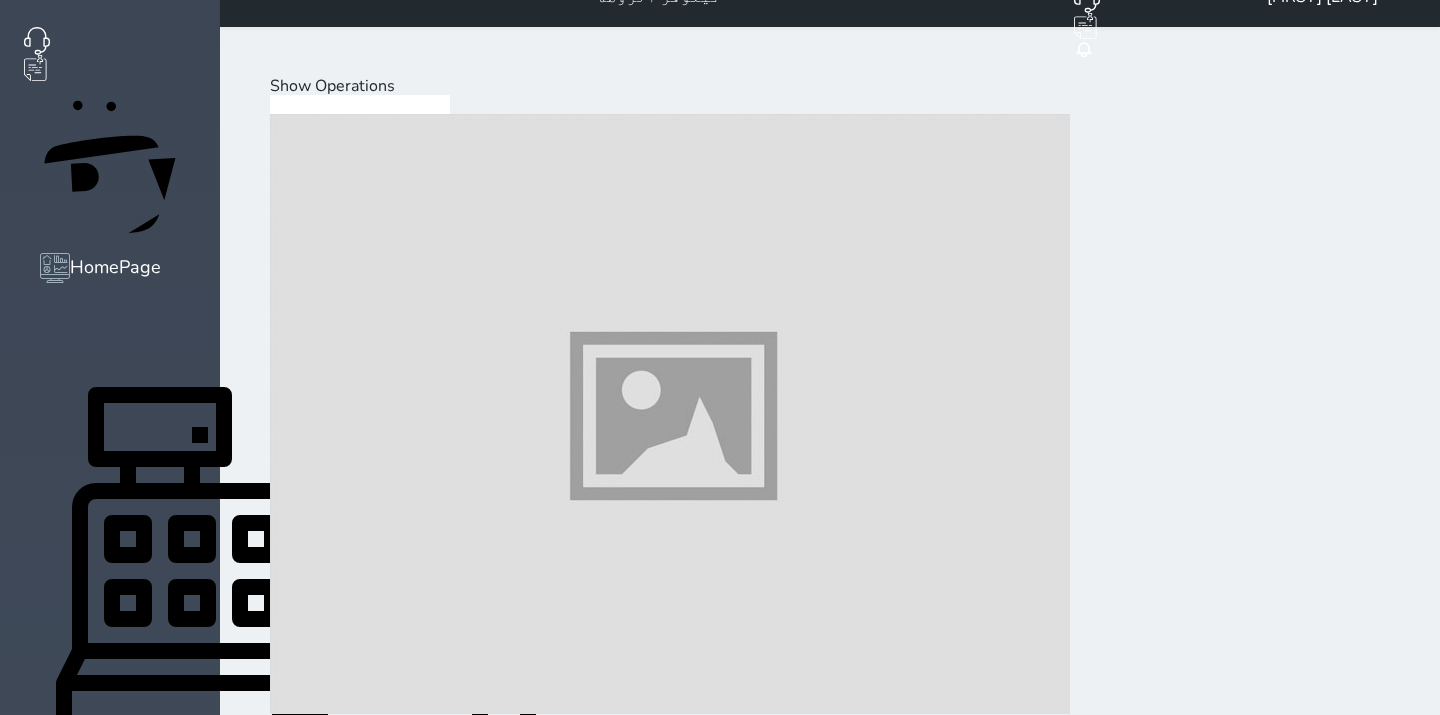 click on "Show Operations" at bounding box center [332, 86] 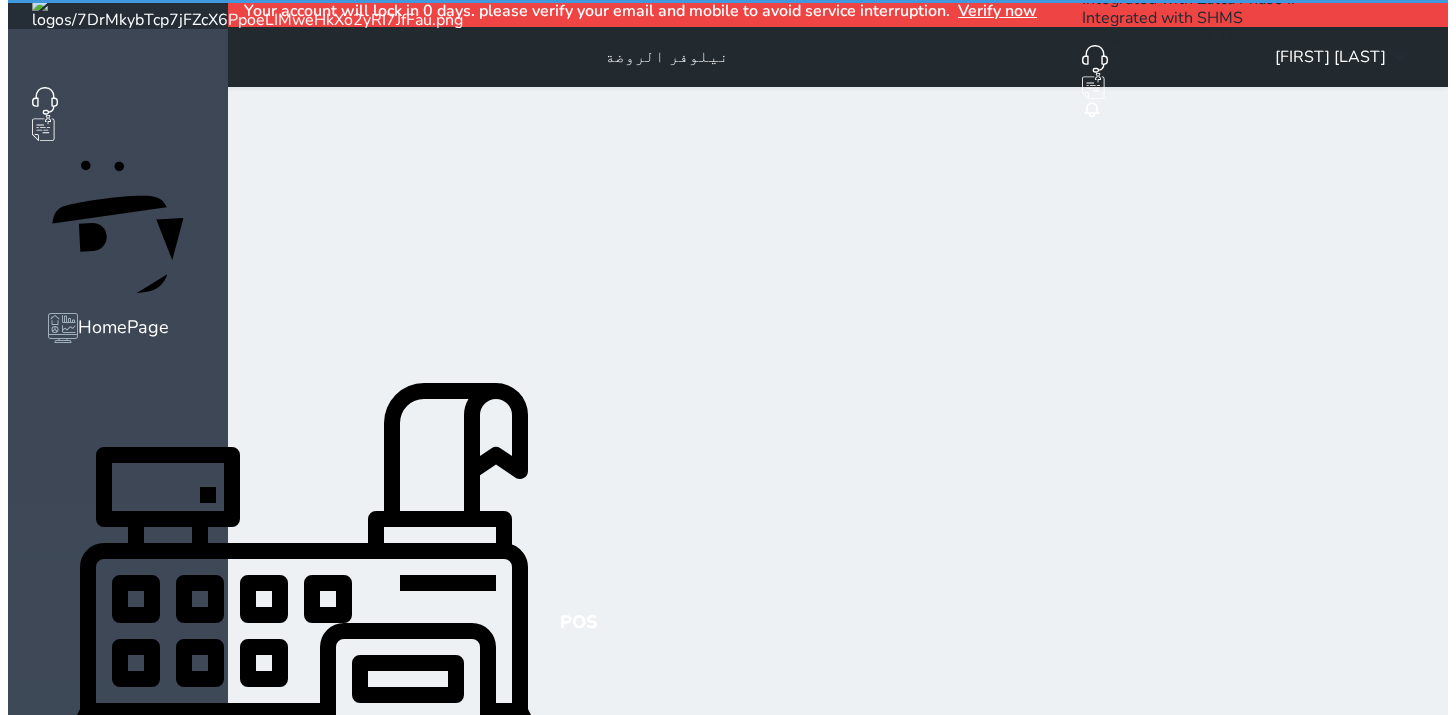 scroll, scrollTop: 0, scrollLeft: 0, axis: both 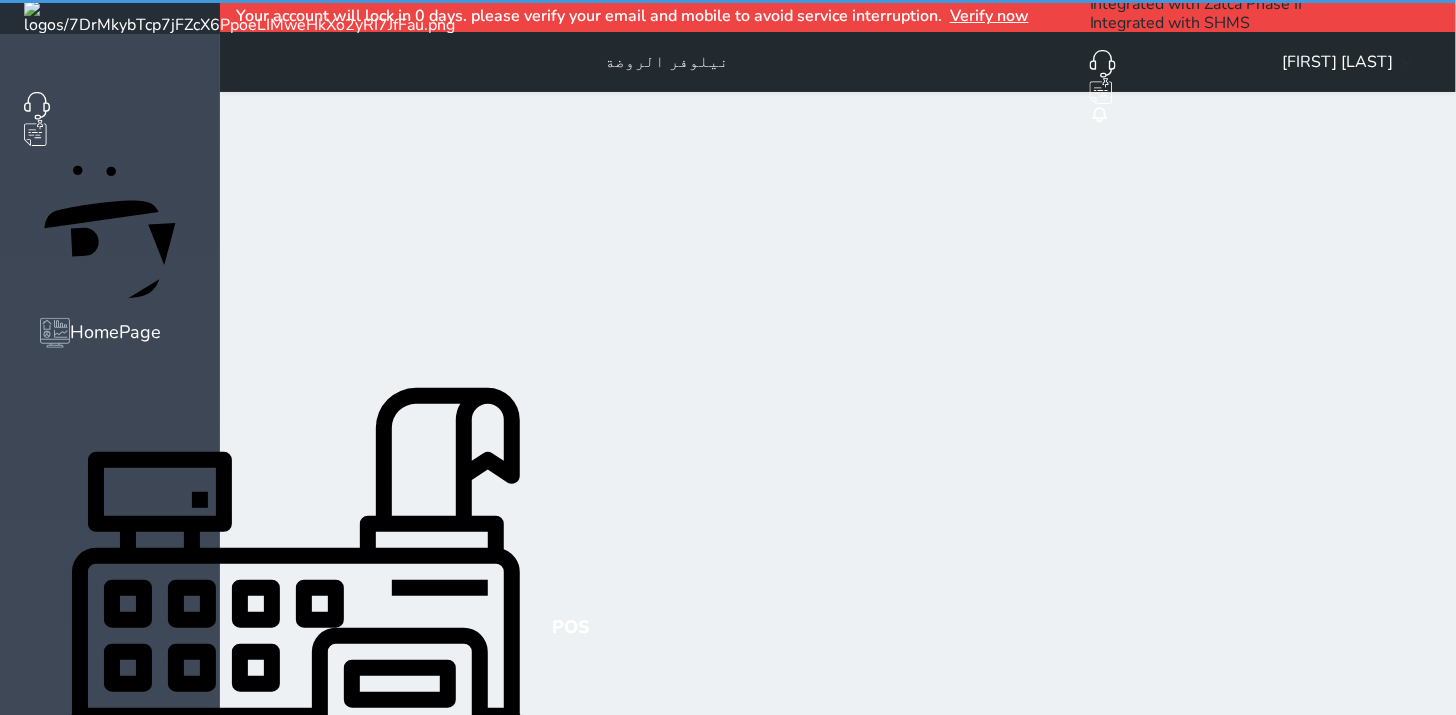 select on "invoice" 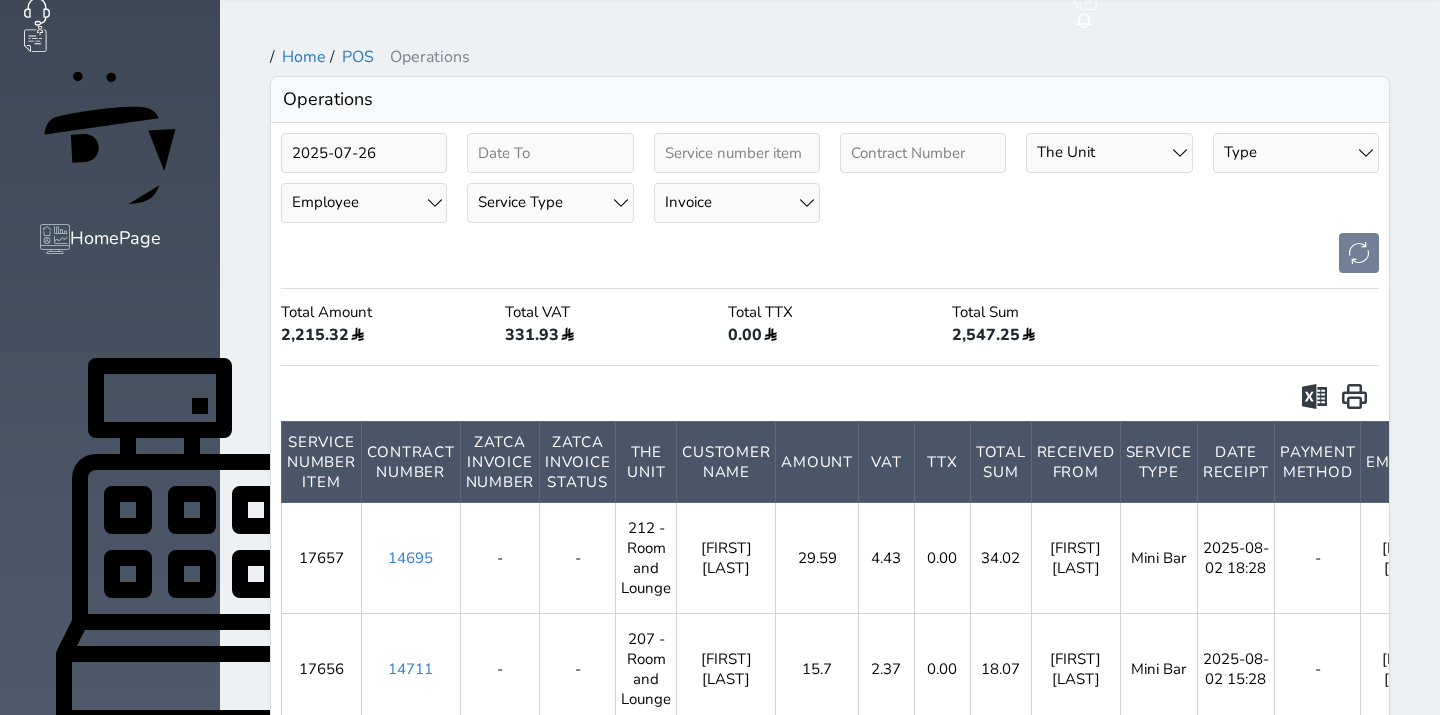 scroll, scrollTop: 0, scrollLeft: 0, axis: both 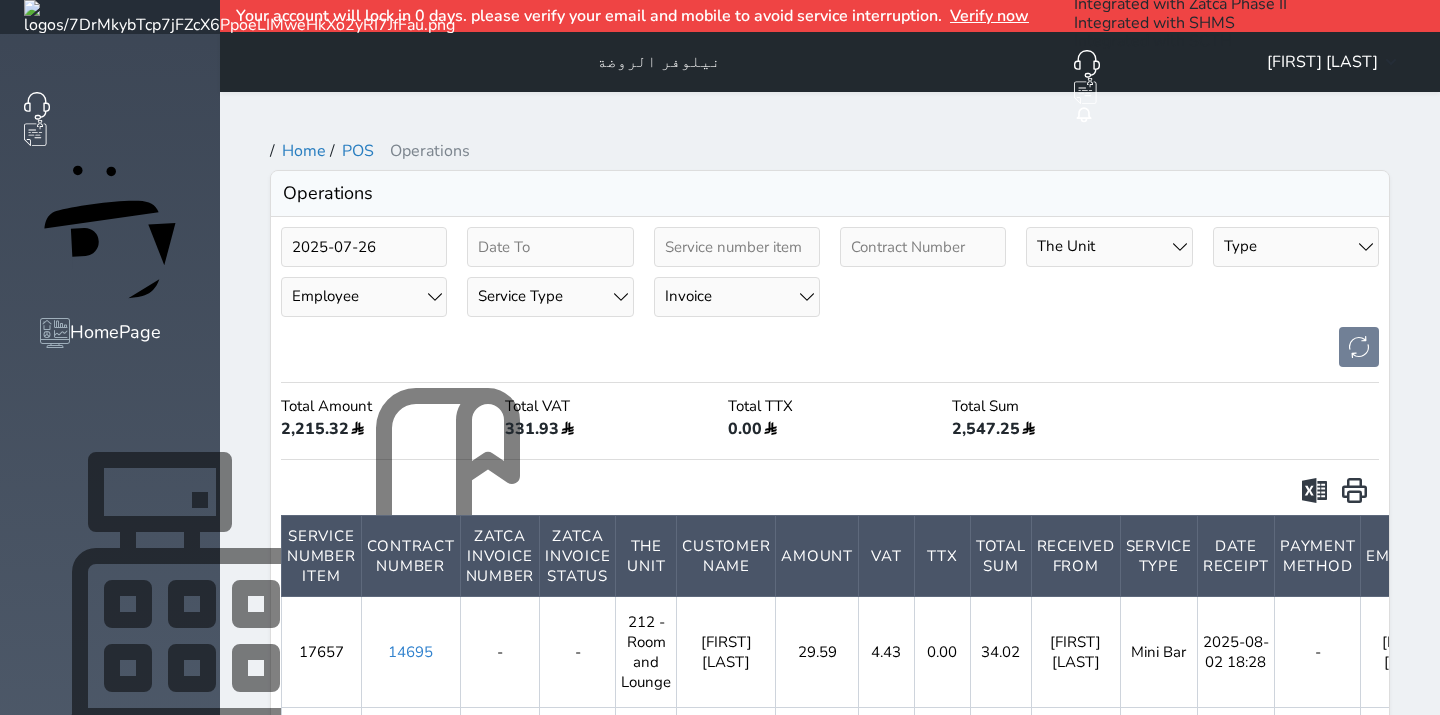 click 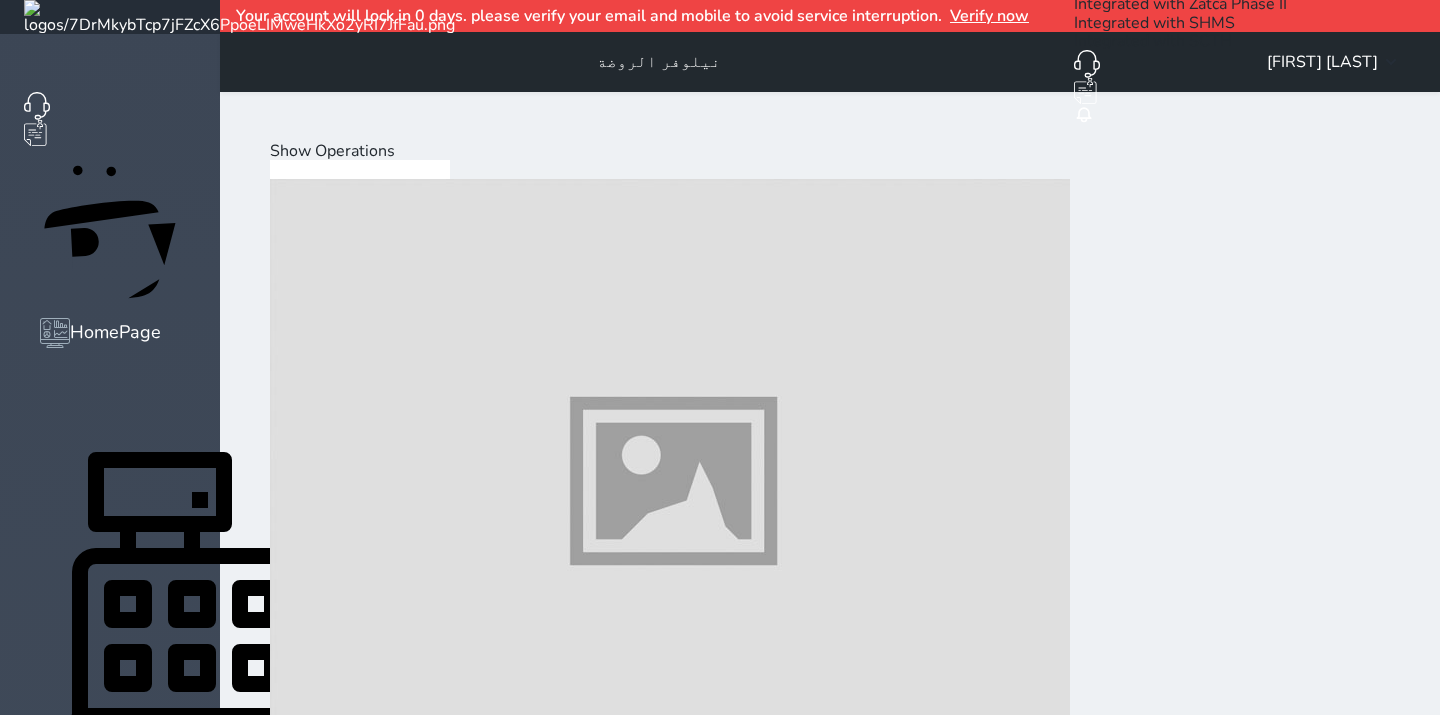 click on "Hot Drinks" at bounding box center [393, 20040] 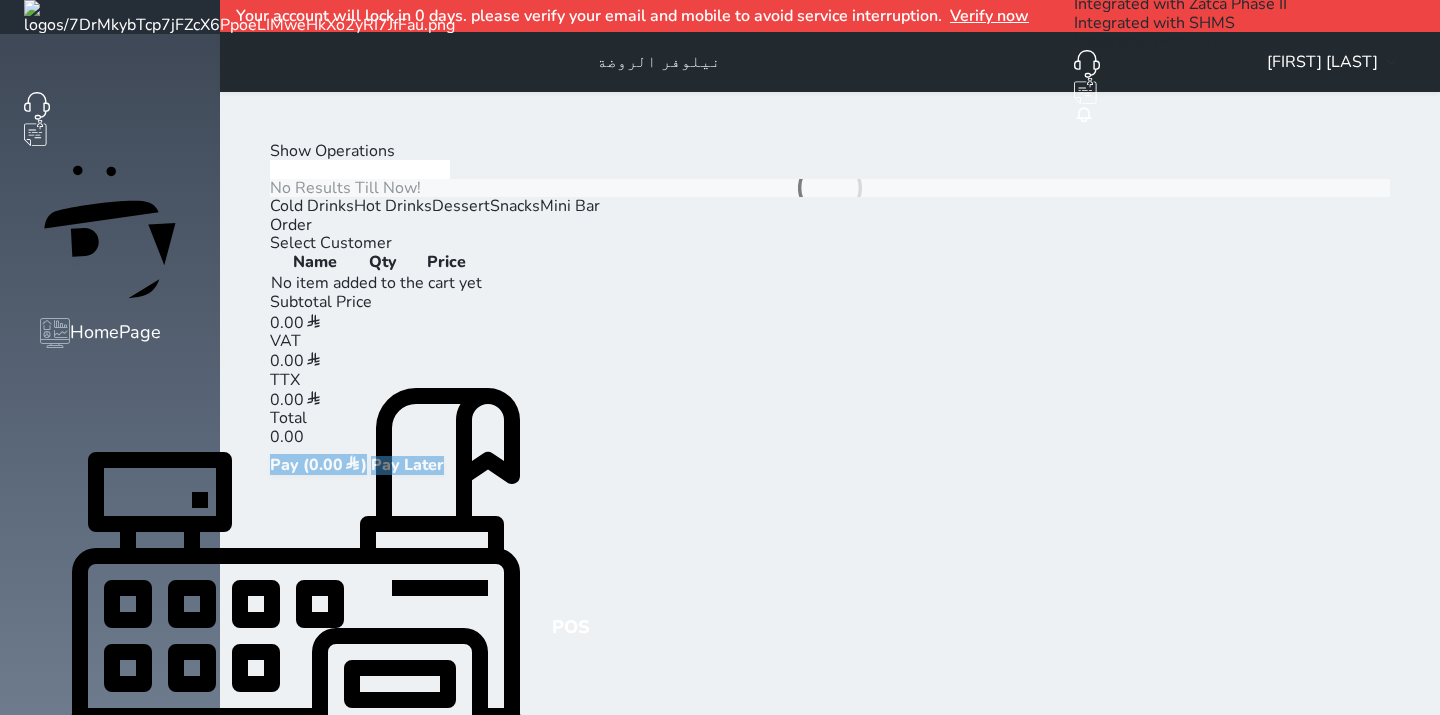 click on "Hot Drinks" at bounding box center (393, 206) 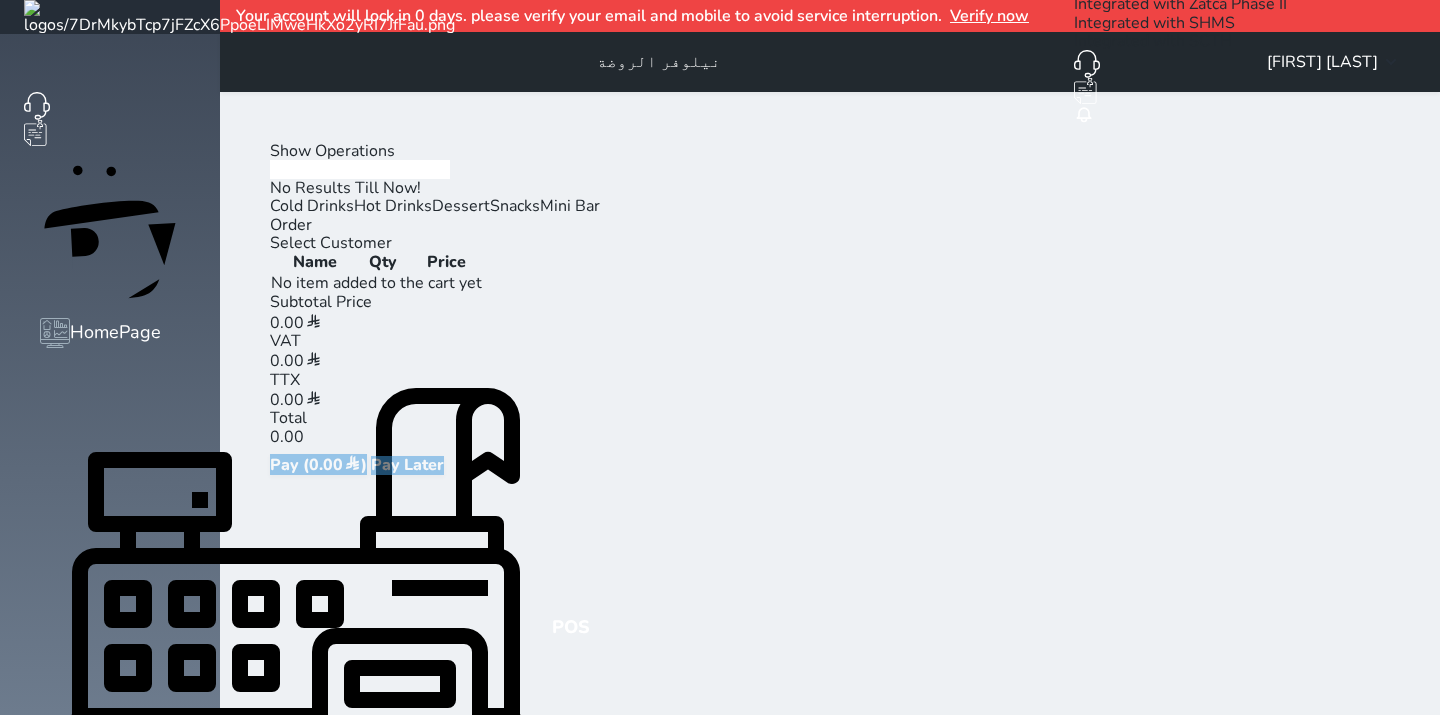 click on "Hot Drinks" at bounding box center (393, 206) 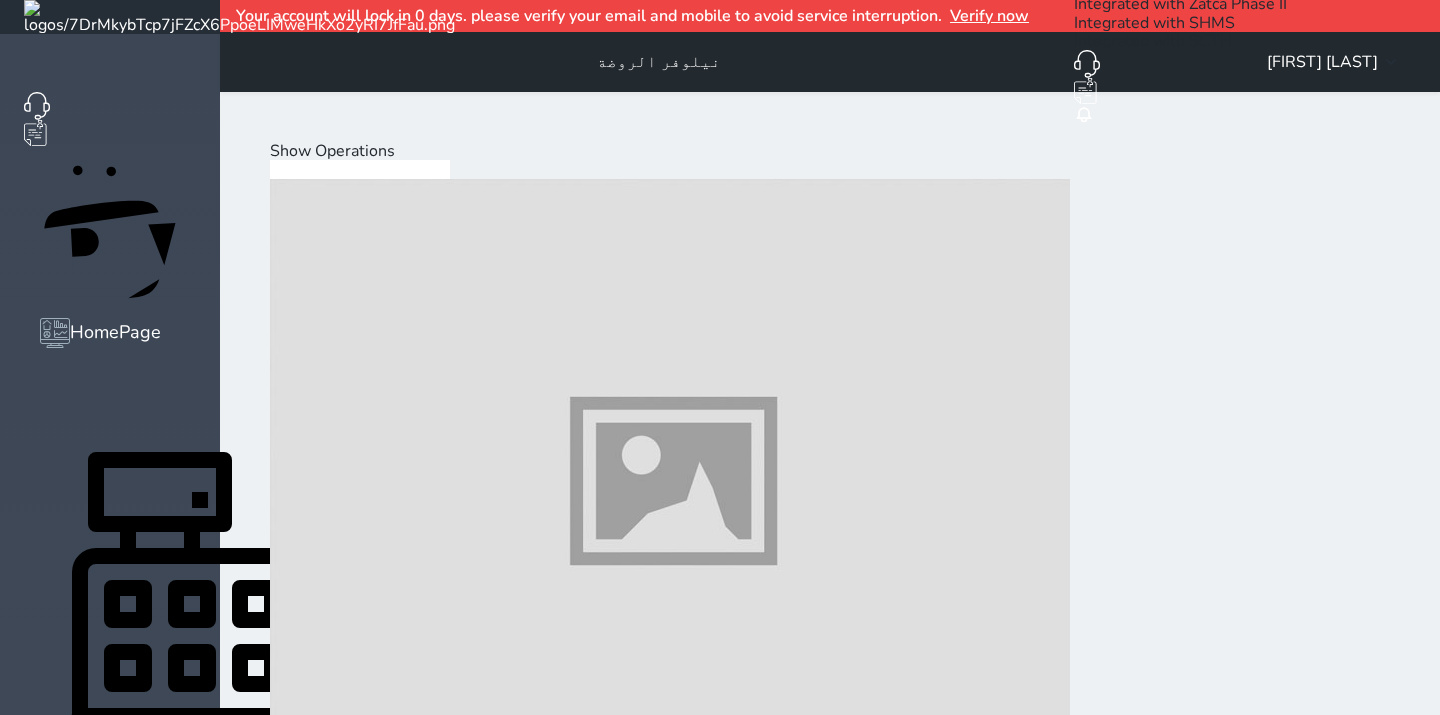 click on "Hot Drinks" at bounding box center [393, 23763] 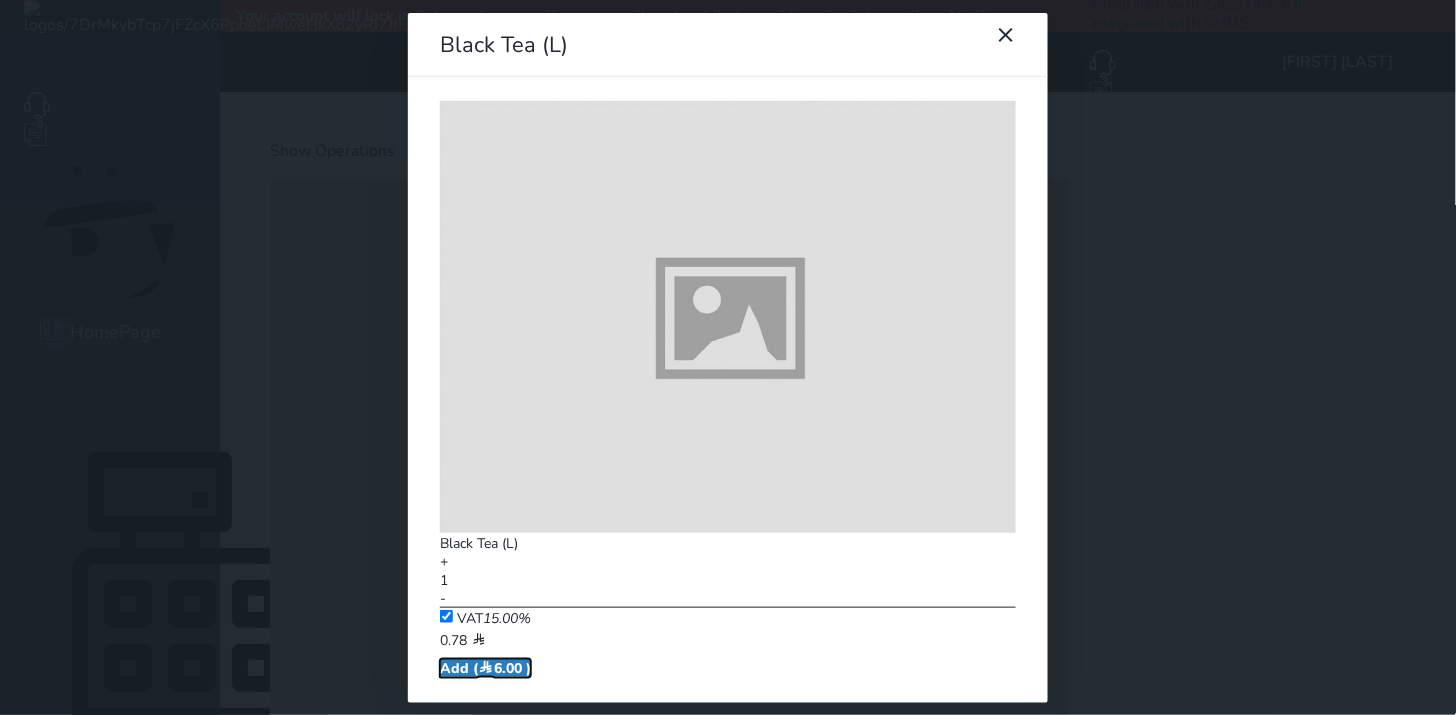 click on "Add  (    6.00 )" at bounding box center [485, 668] 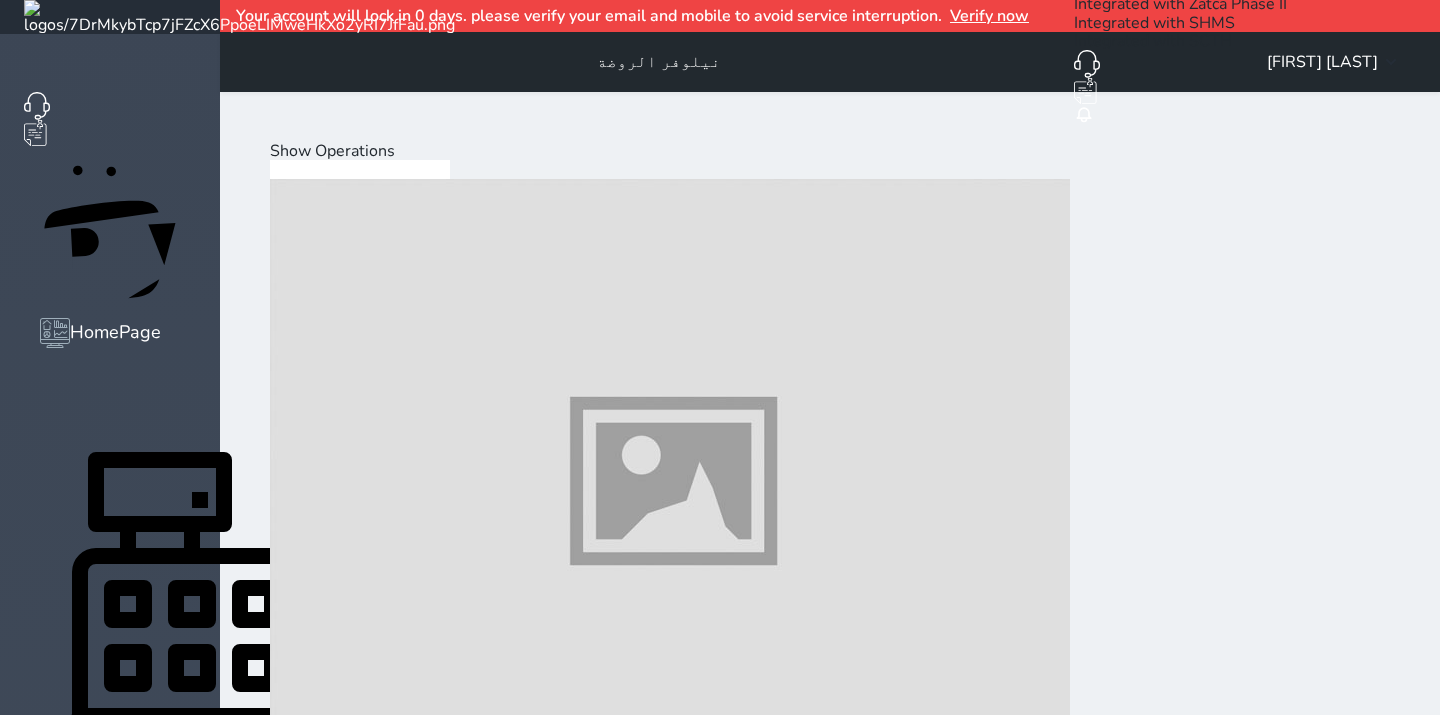 click on "Show Operations" at bounding box center (332, 151) 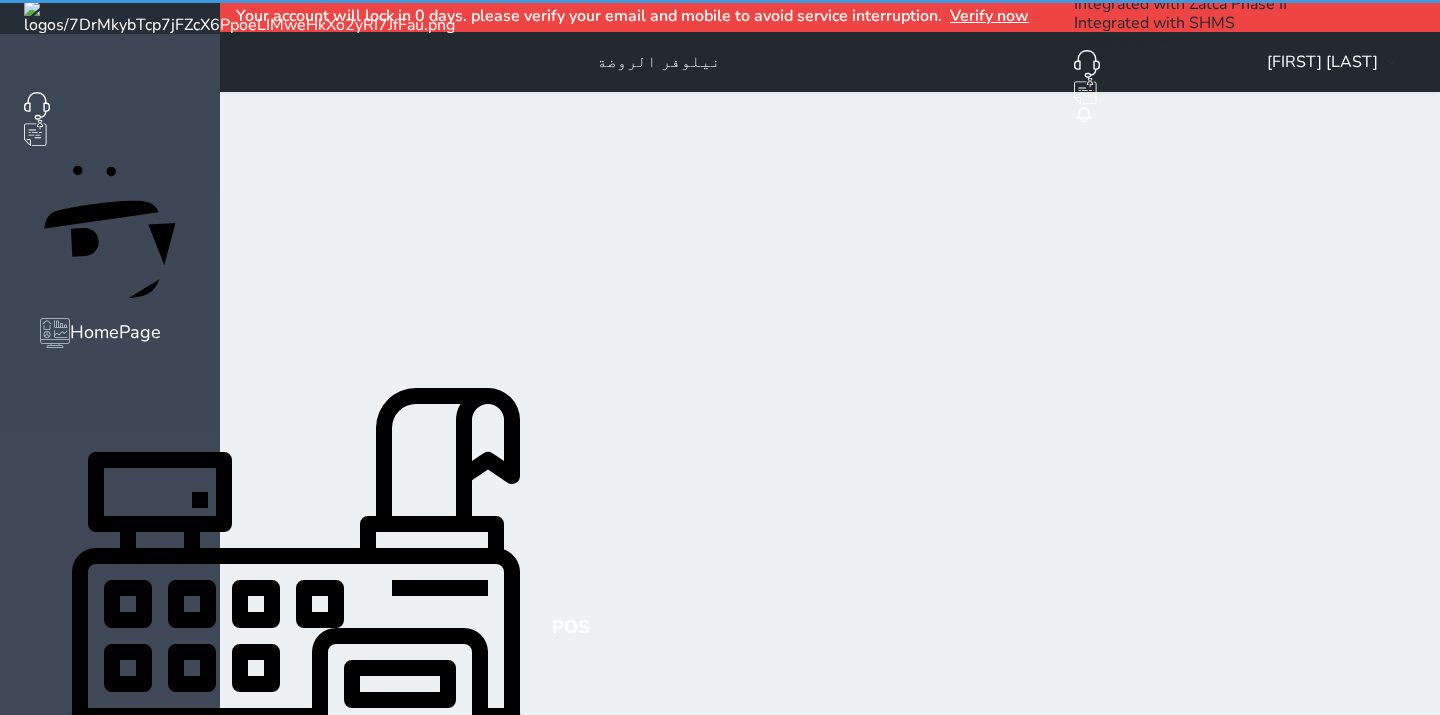select on "invoice" 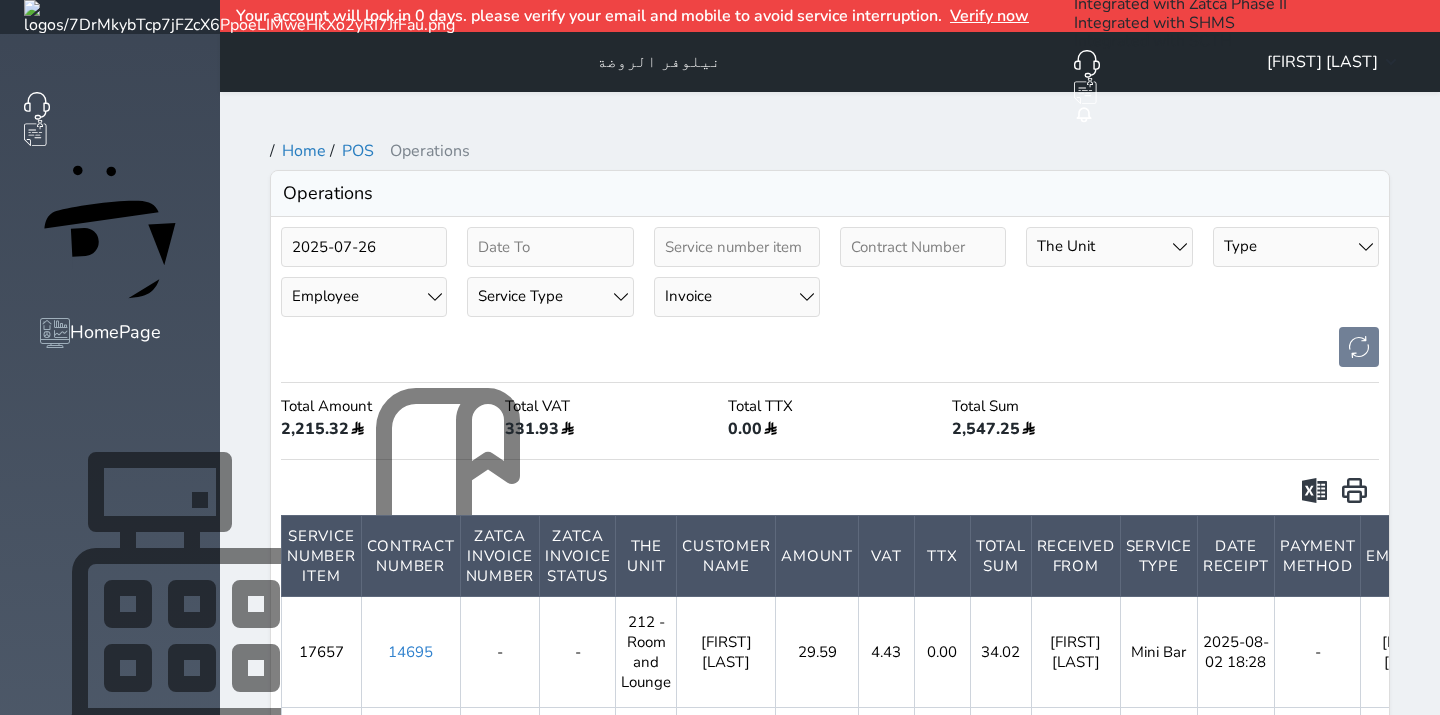 click 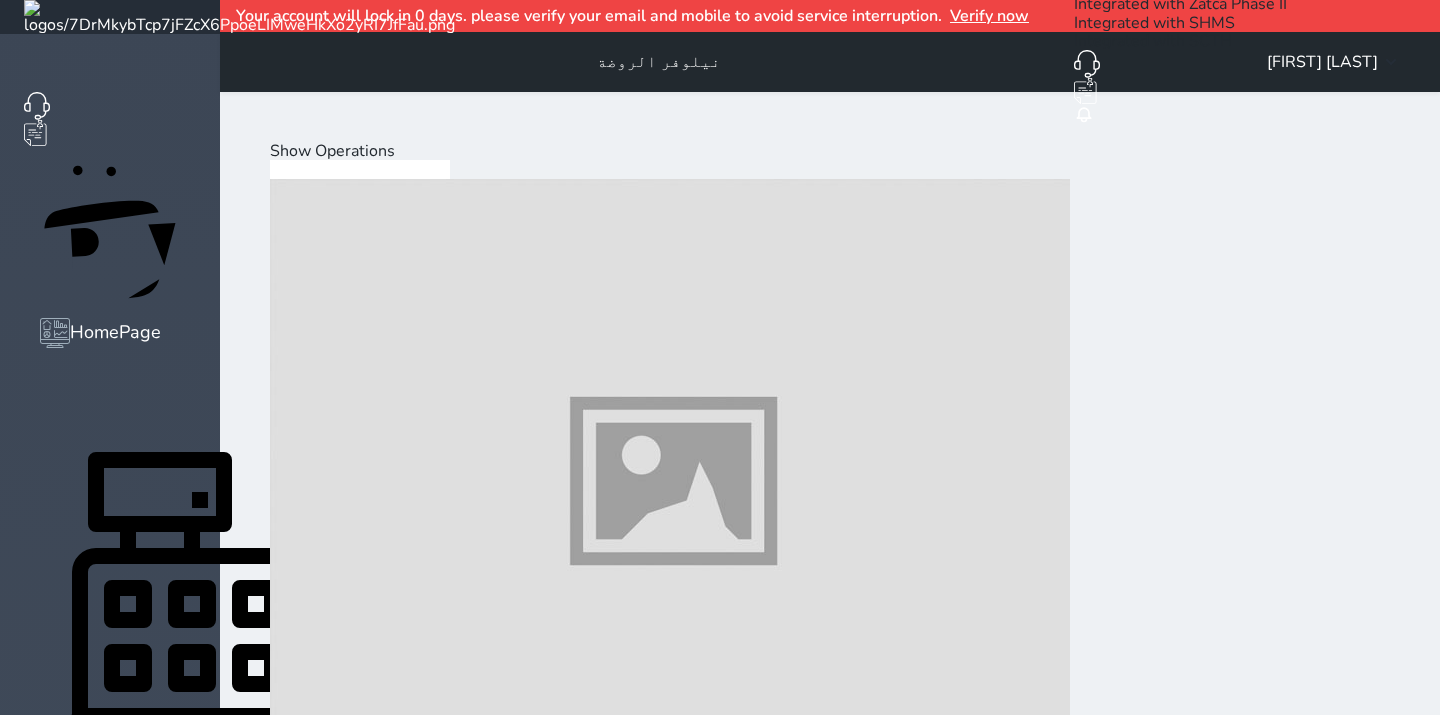 click on "Hot Drinks" at bounding box center [393, 20040] 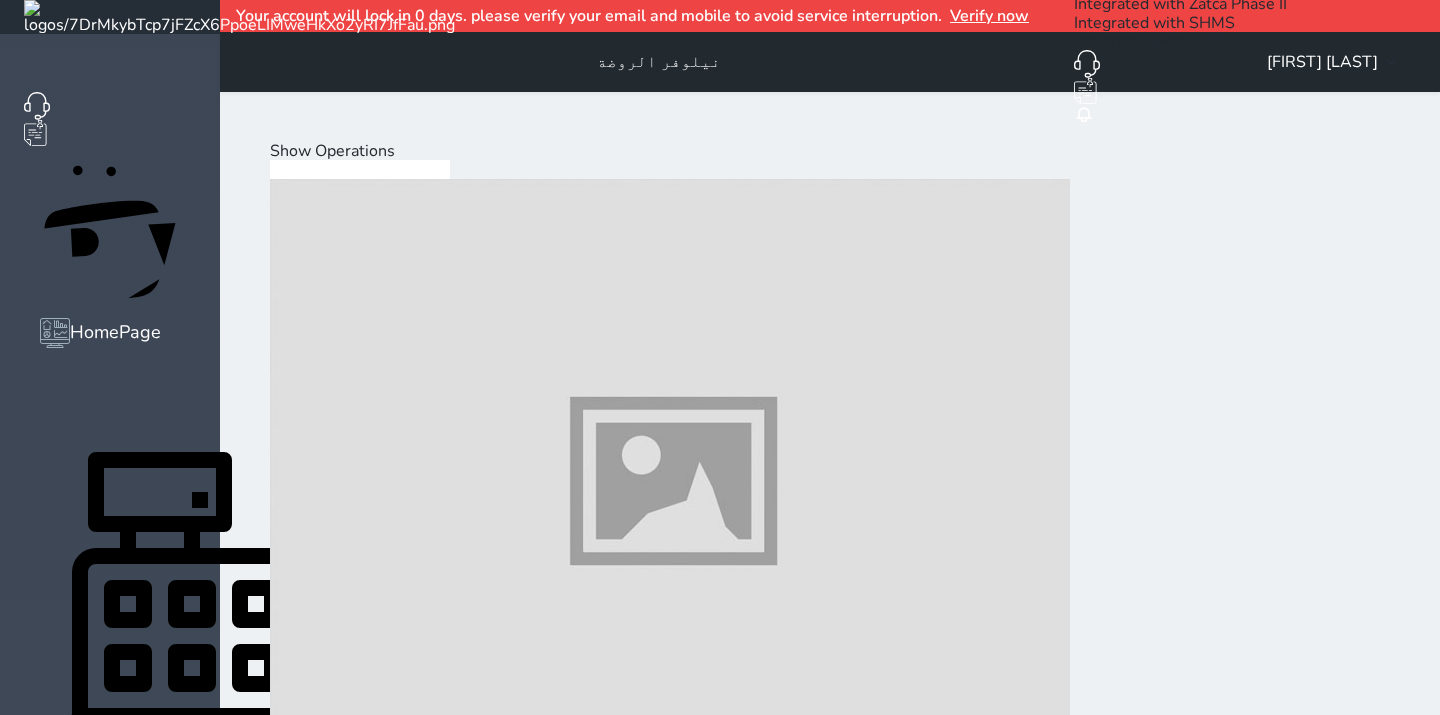 scroll, scrollTop: 1256, scrollLeft: 0, axis: vertical 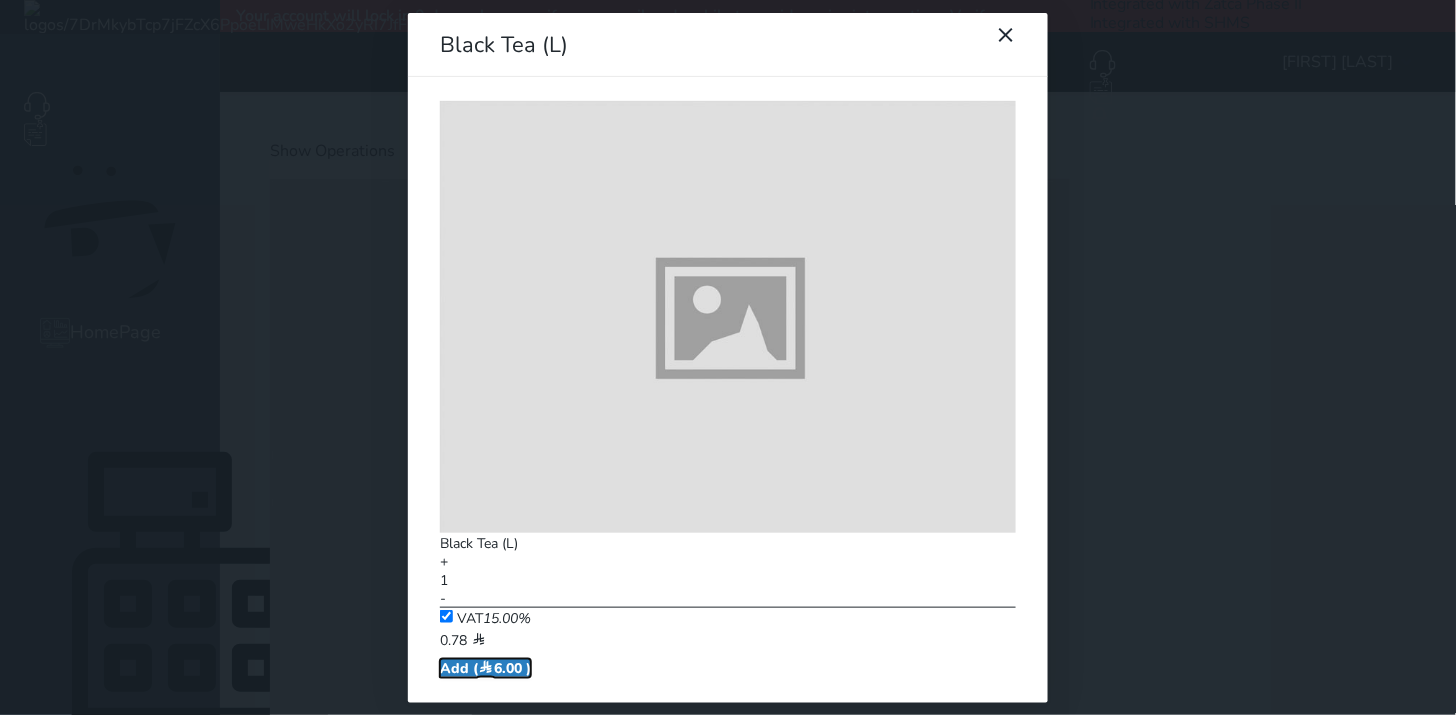 click on "Add  (    6.00 )" at bounding box center [485, 668] 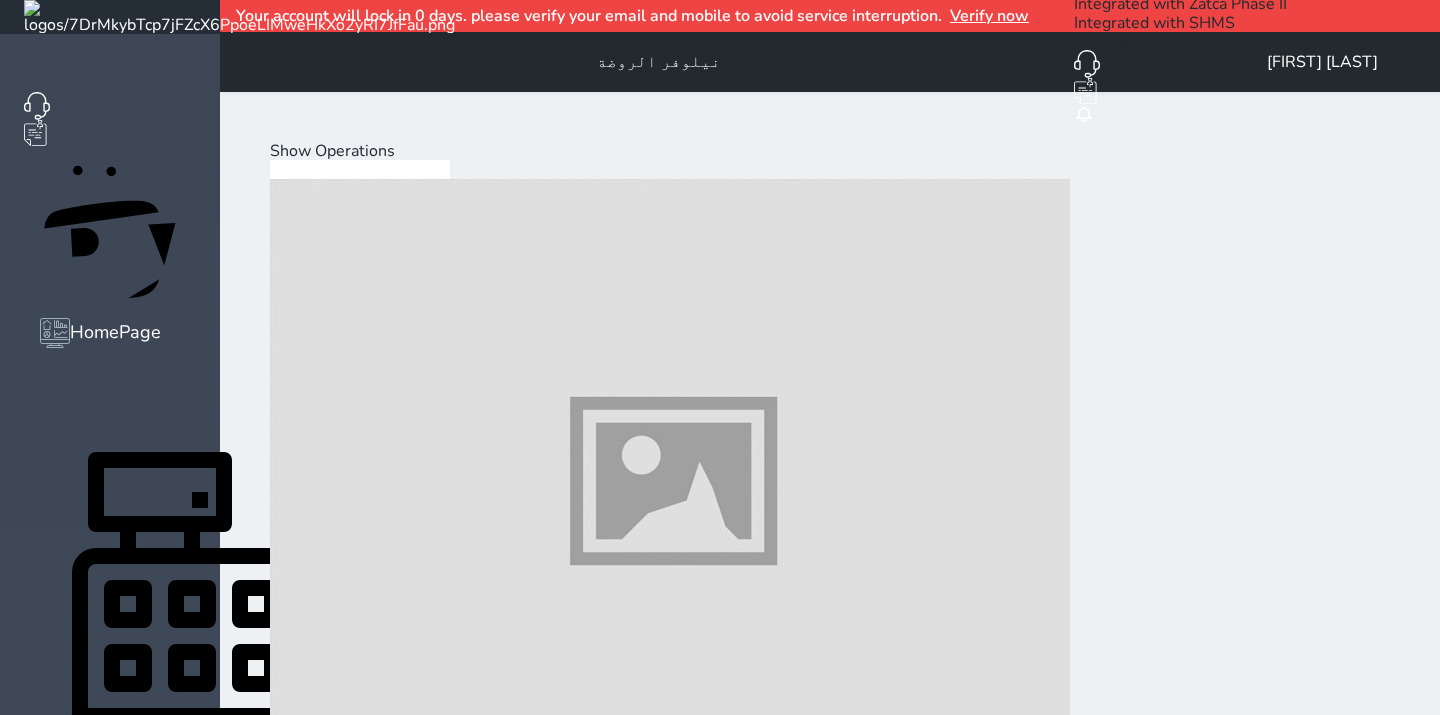 click on "Select Customer" at bounding box center (331, 23818) 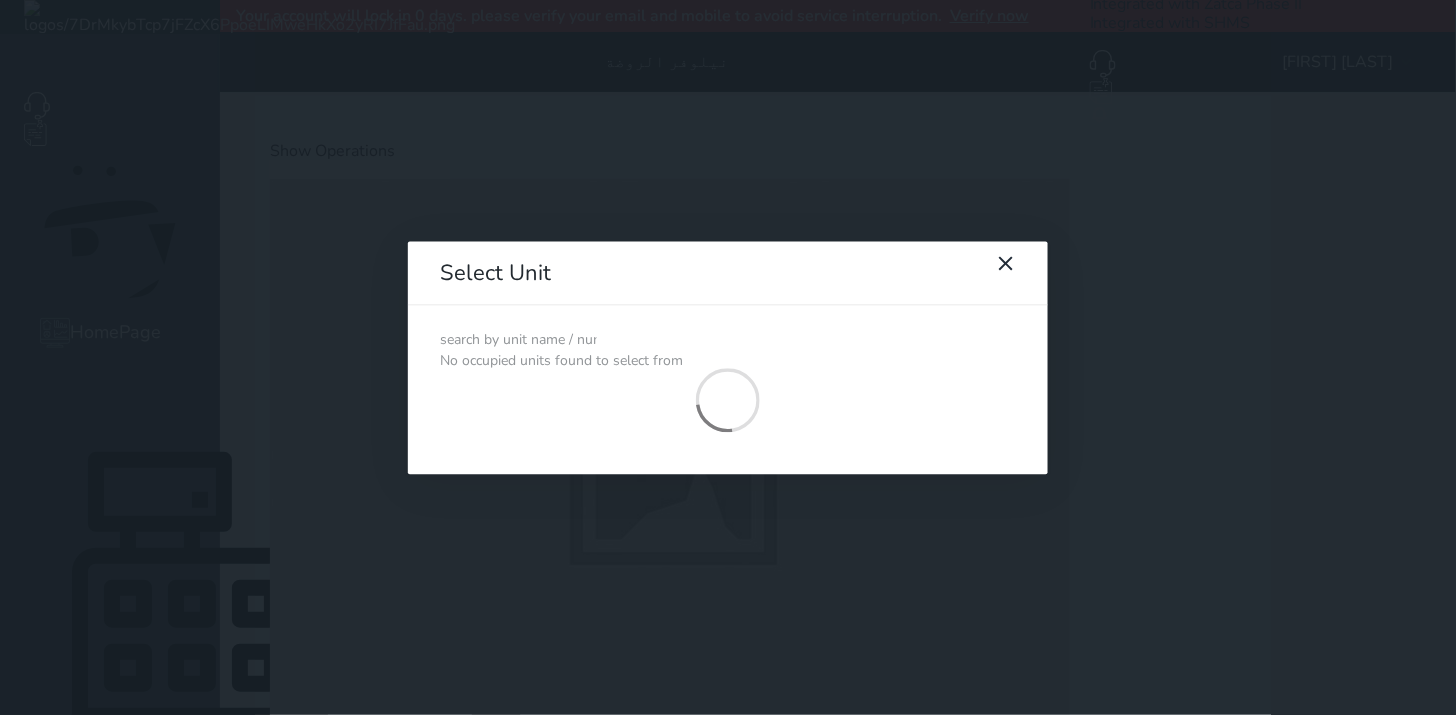click at bounding box center (518, 340) 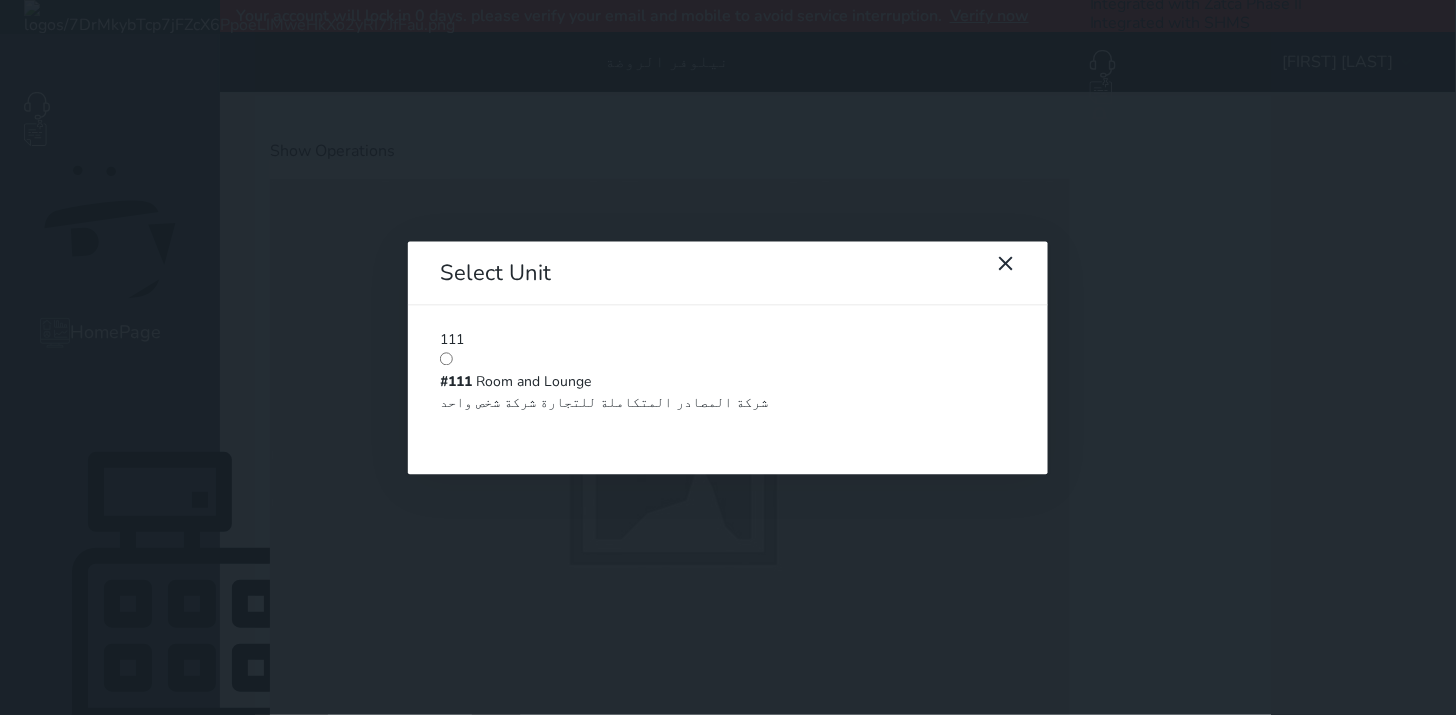 type on "111" 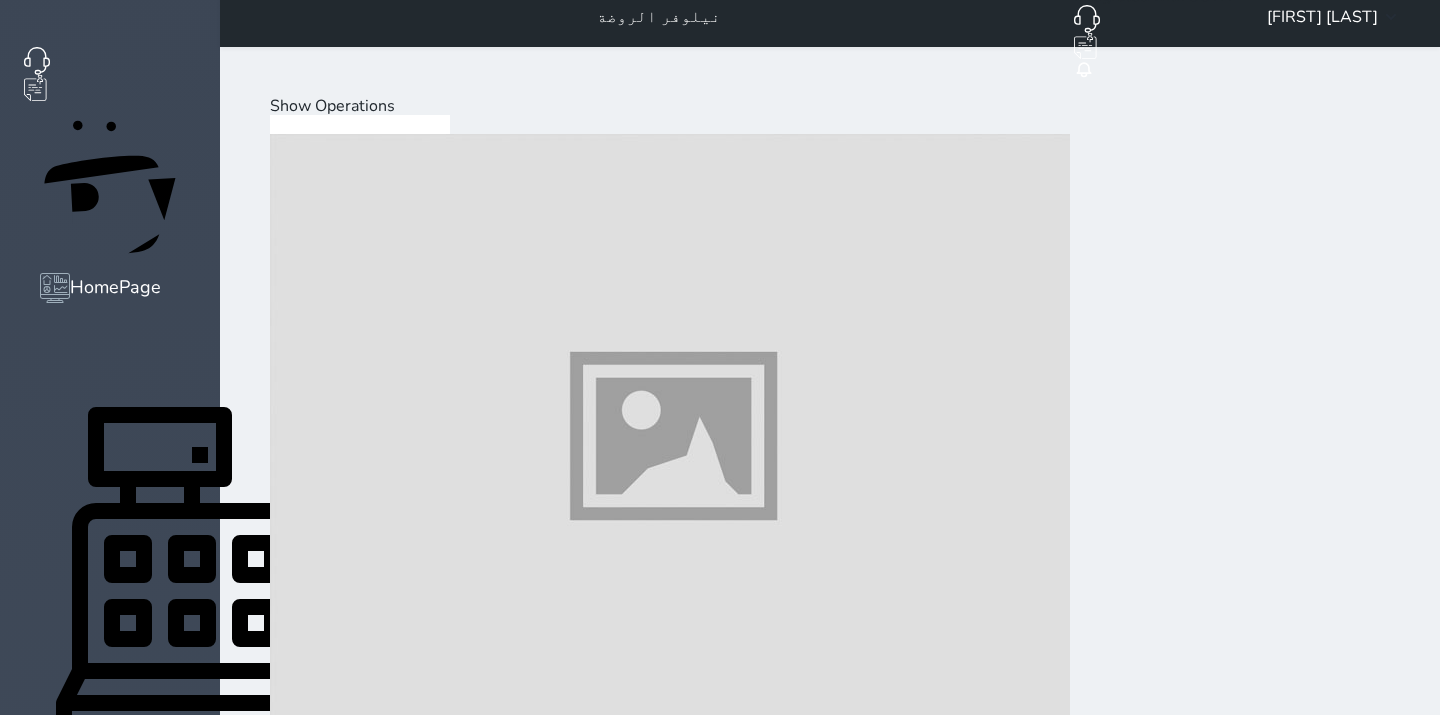 scroll, scrollTop: 65, scrollLeft: 0, axis: vertical 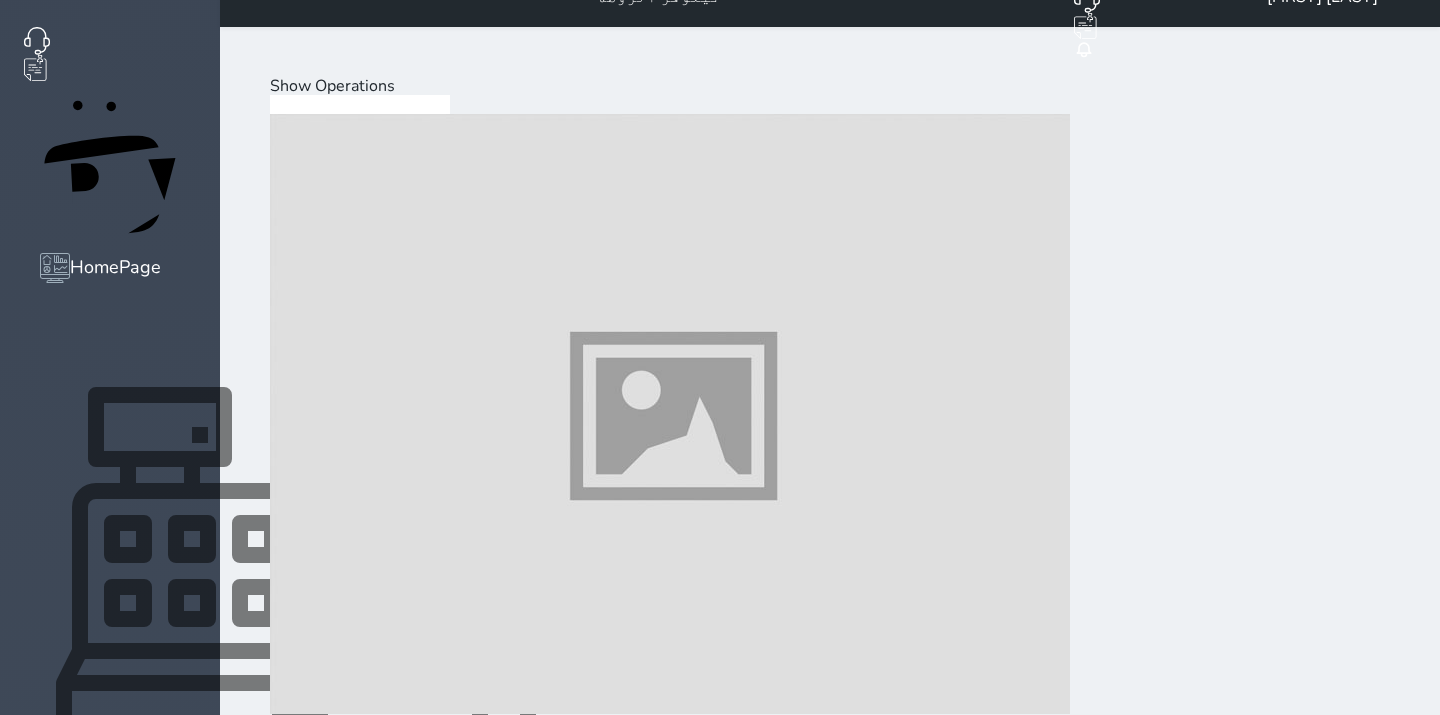 click 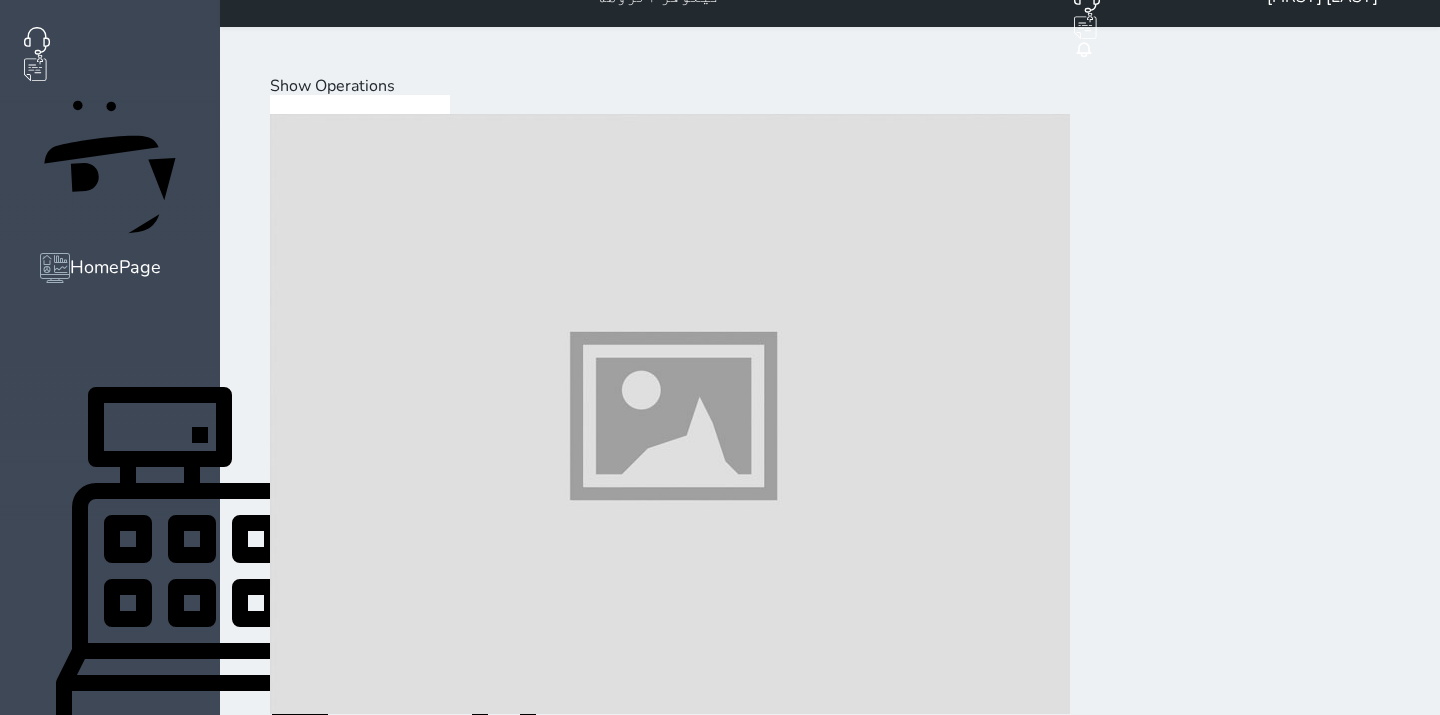 click on "Show Operations" at bounding box center [332, 86] 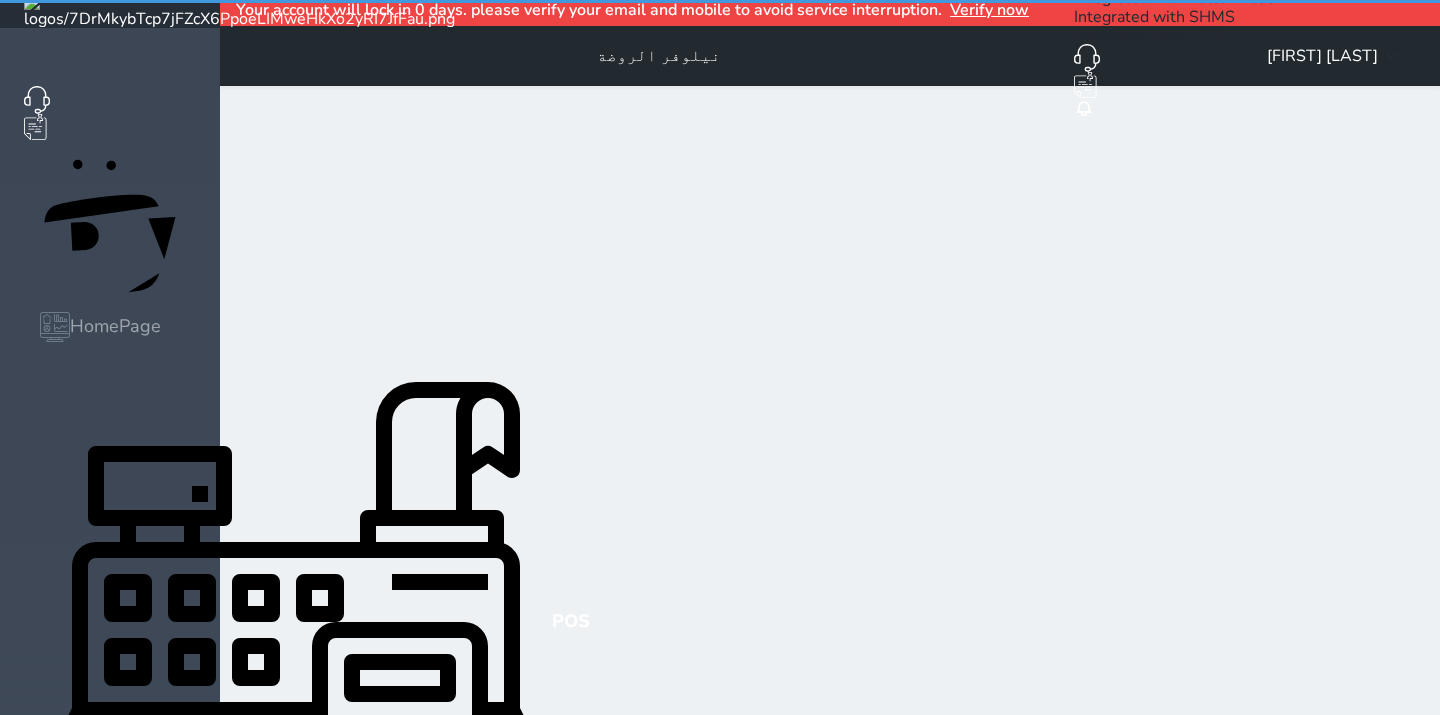 scroll, scrollTop: 0, scrollLeft: 0, axis: both 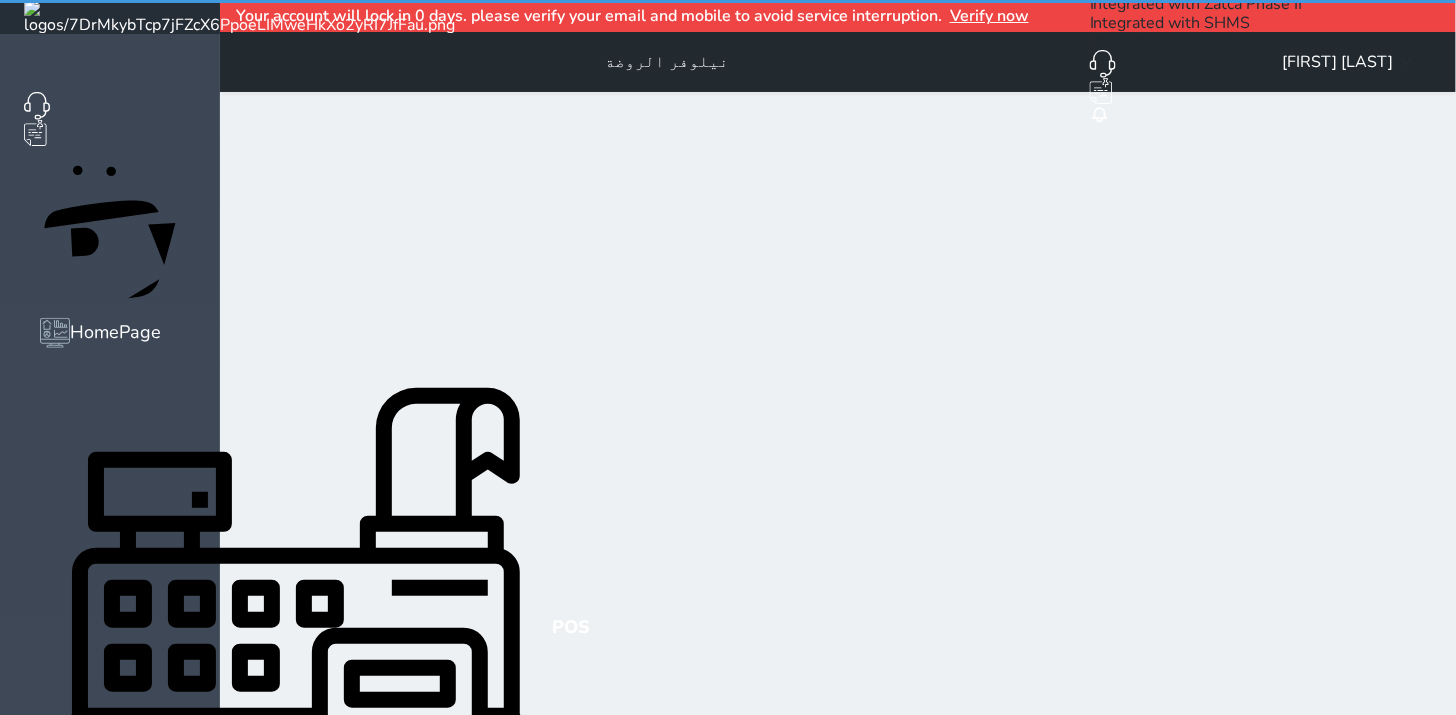 select on "invoice" 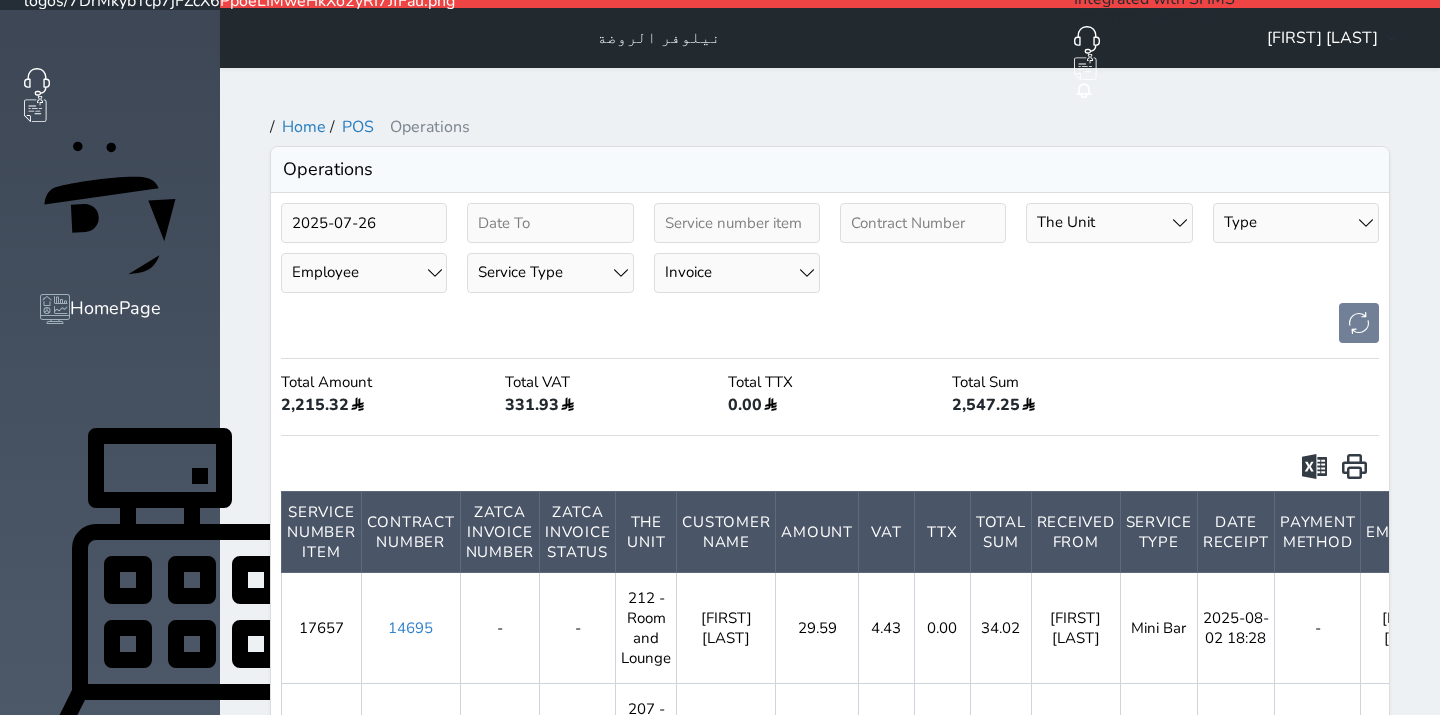 scroll, scrollTop: 0, scrollLeft: 0, axis: both 